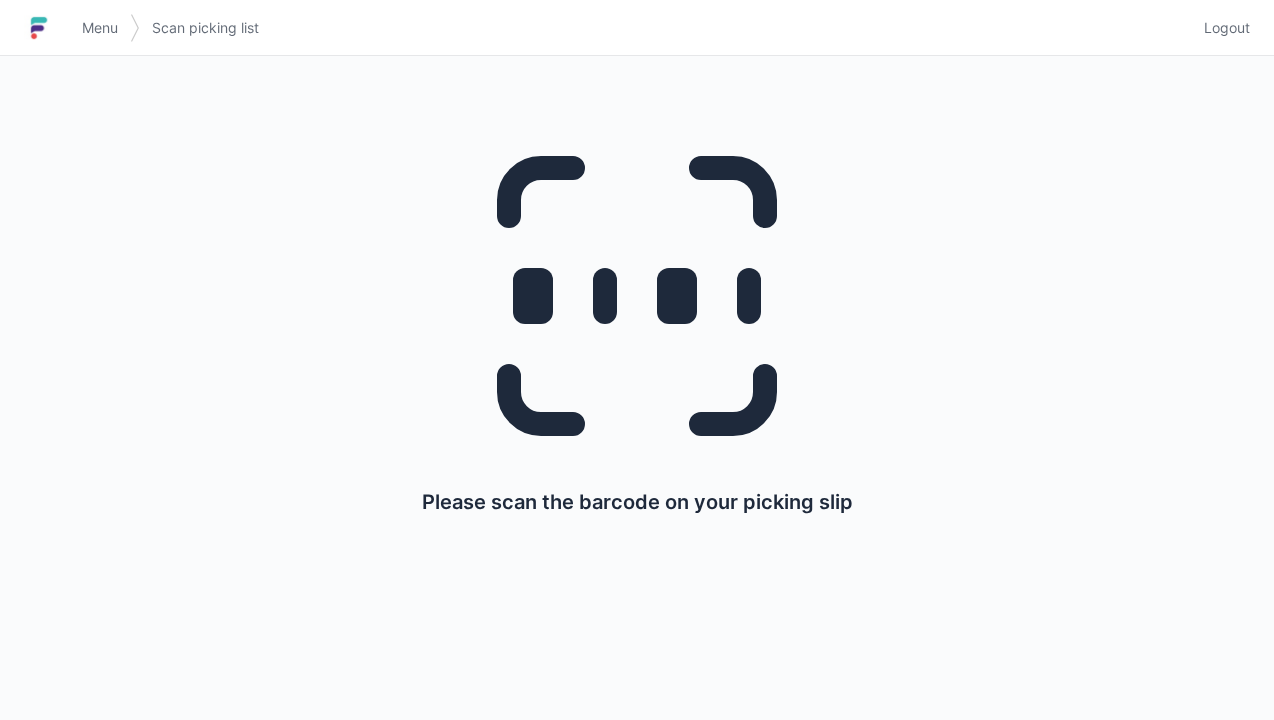scroll, scrollTop: 0, scrollLeft: 0, axis: both 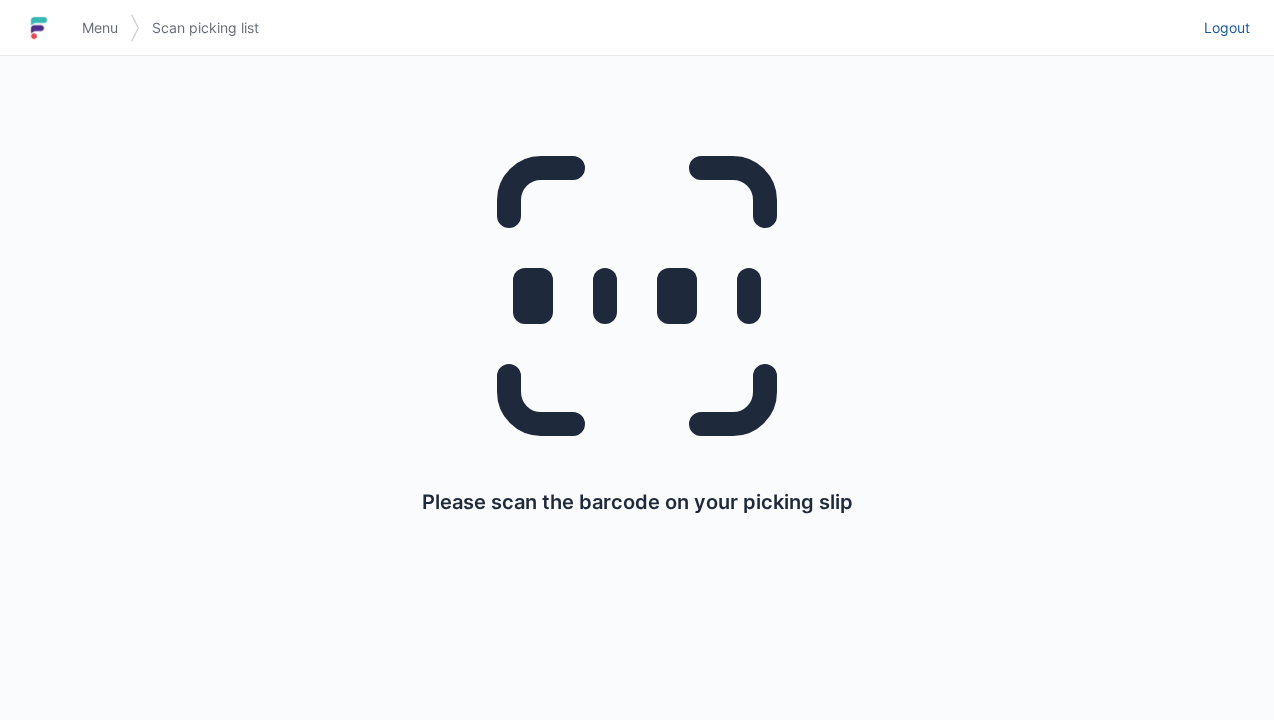 click on "Logout" at bounding box center [1227, 28] 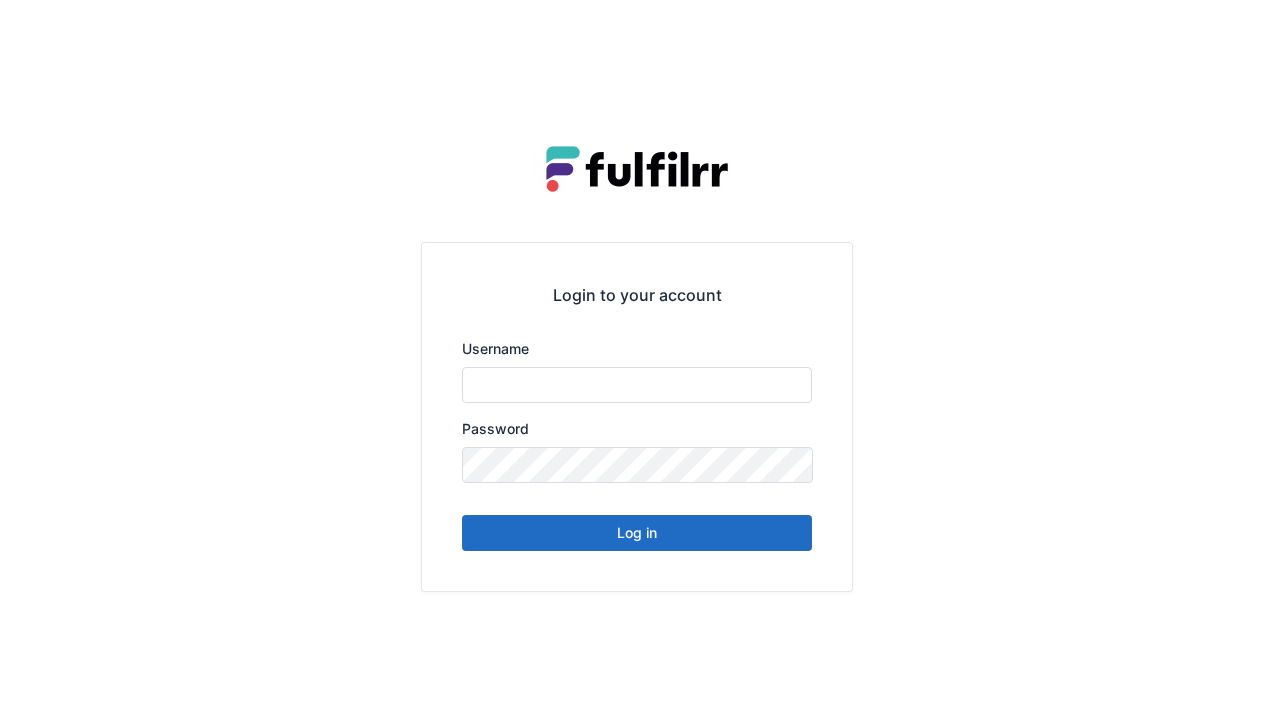 scroll, scrollTop: 0, scrollLeft: 0, axis: both 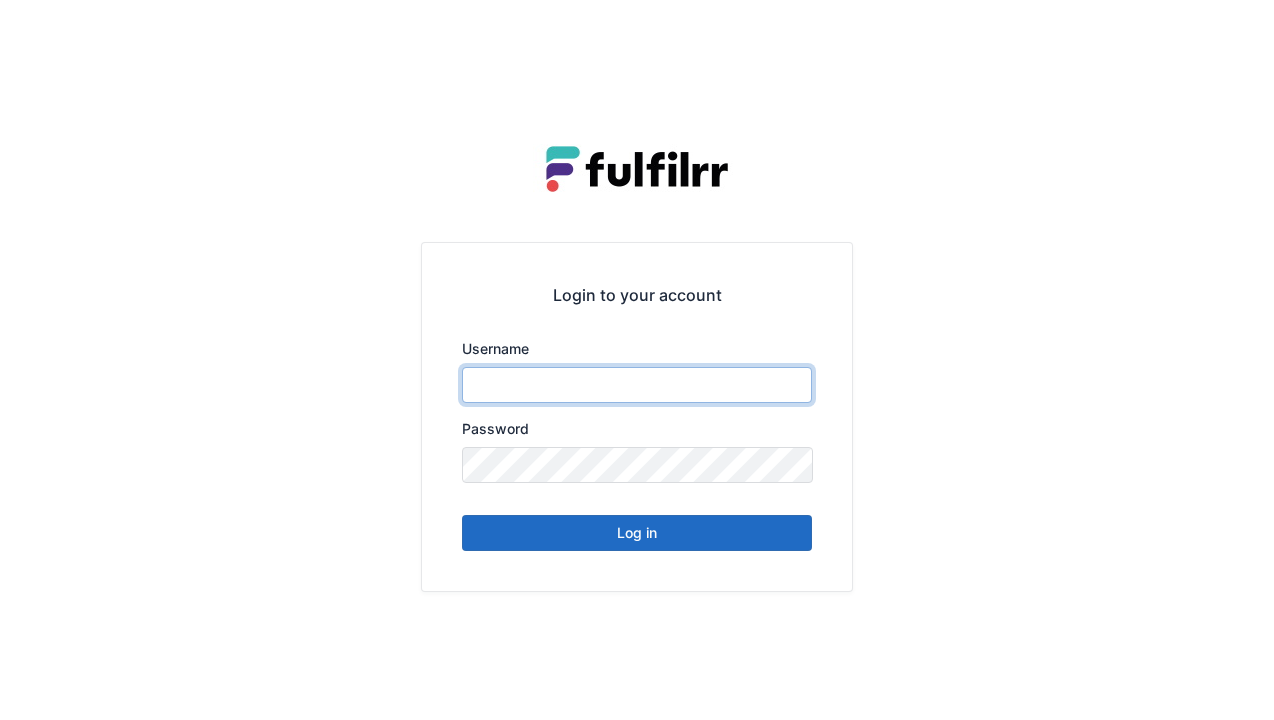 type on "******" 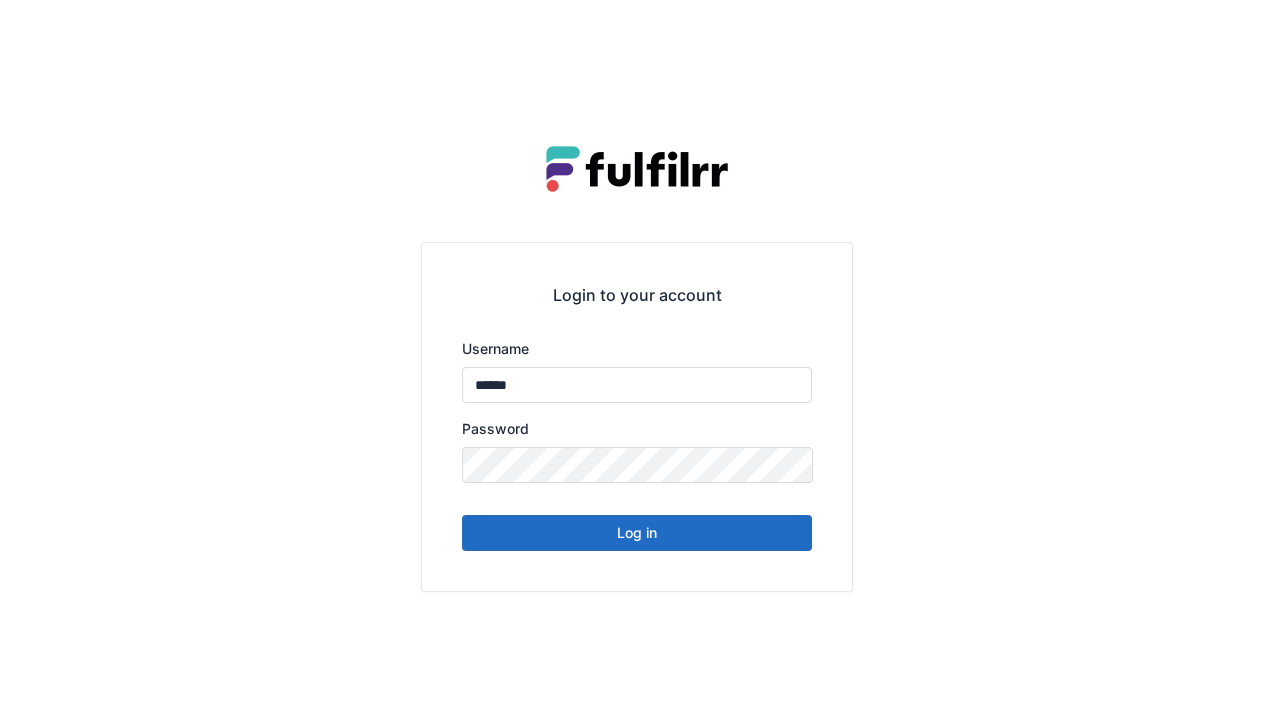 click on "Log in" at bounding box center [637, 533] 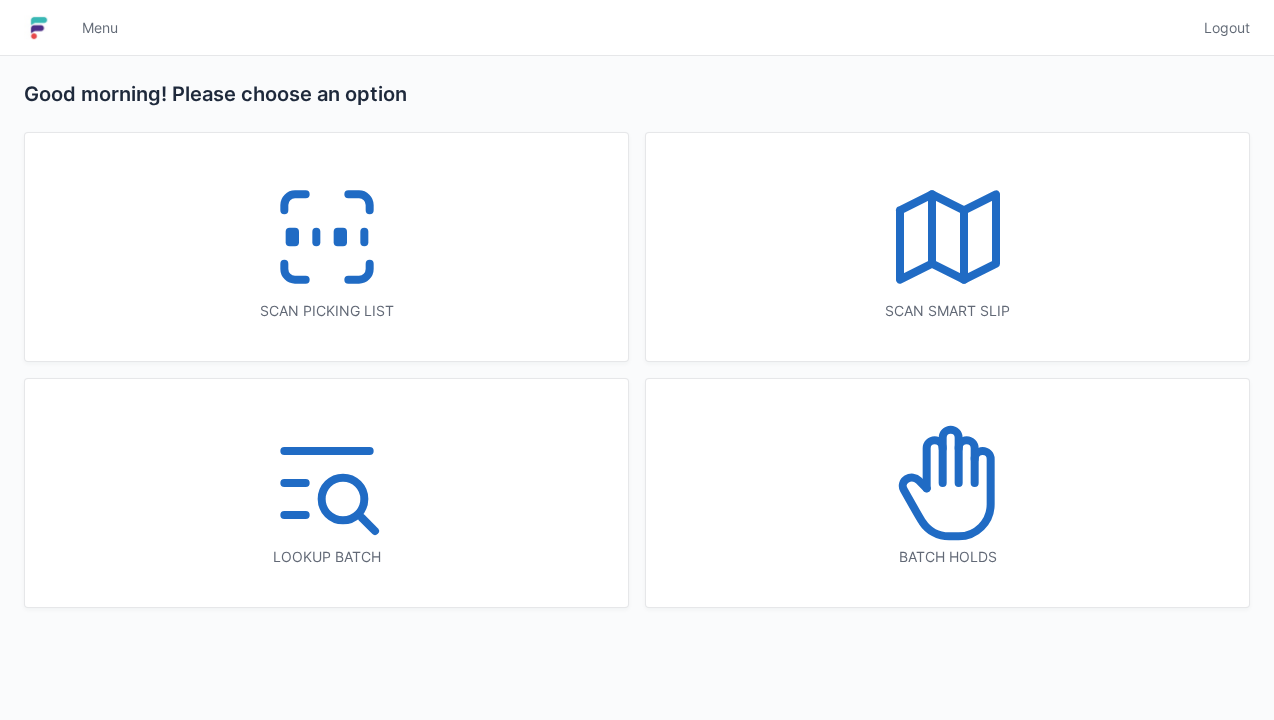 scroll, scrollTop: 0, scrollLeft: 0, axis: both 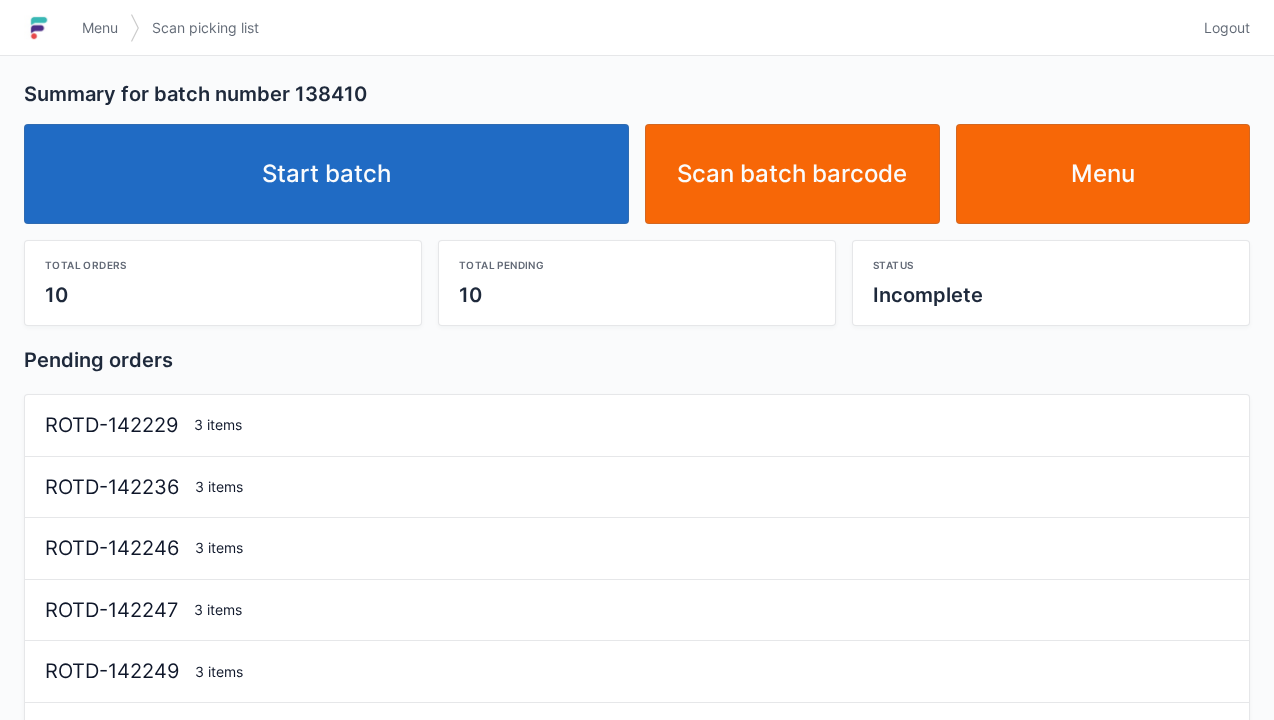 click on "Start batch" at bounding box center [326, 174] 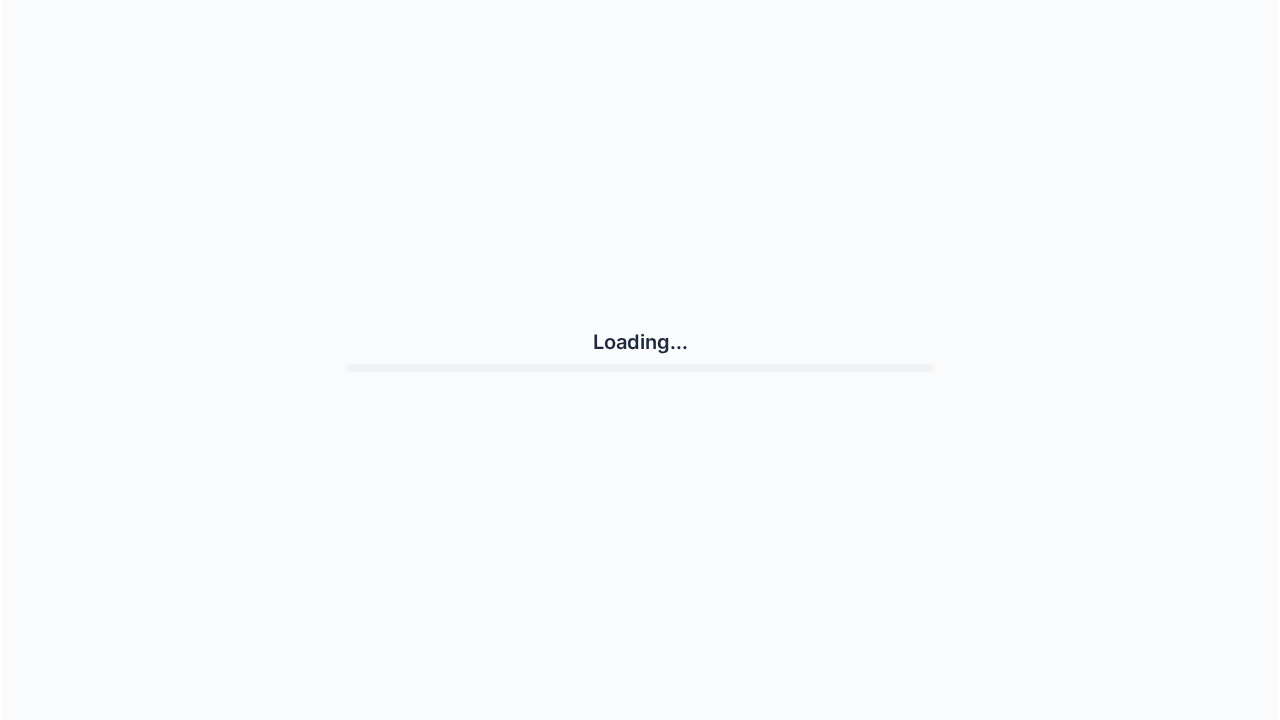scroll, scrollTop: 0, scrollLeft: 0, axis: both 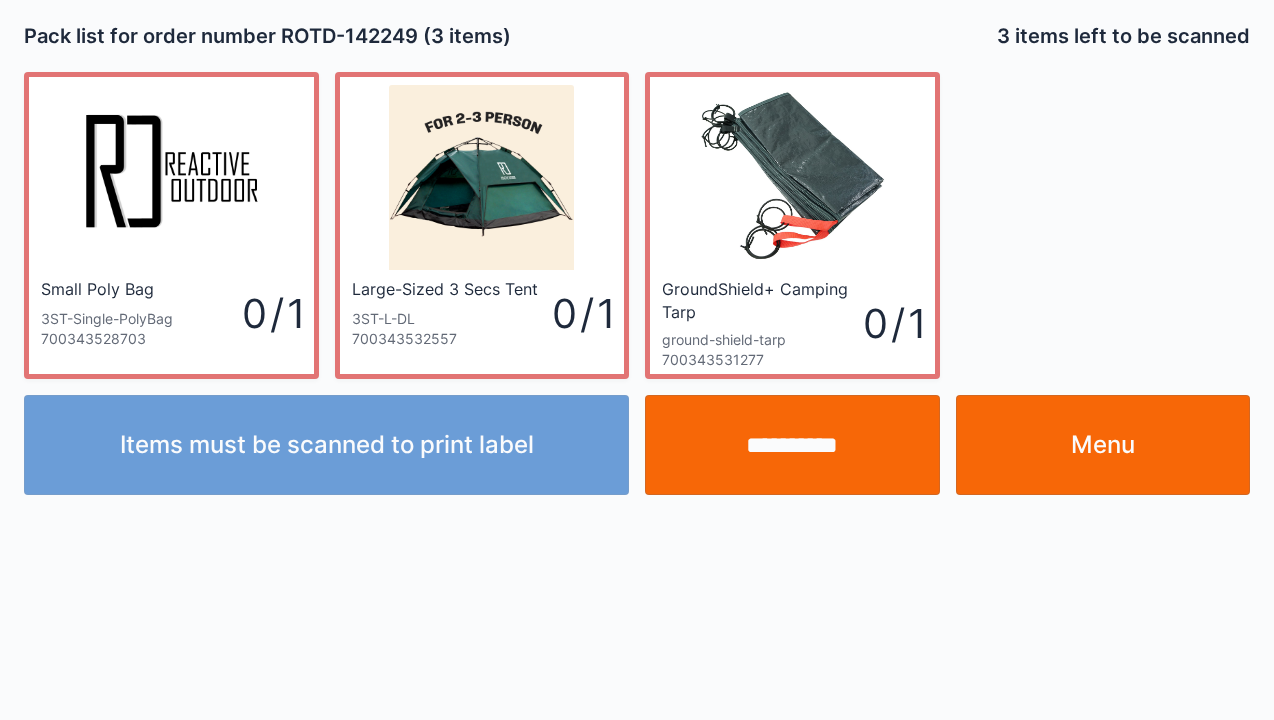 click on "**********" at bounding box center (792, 445) 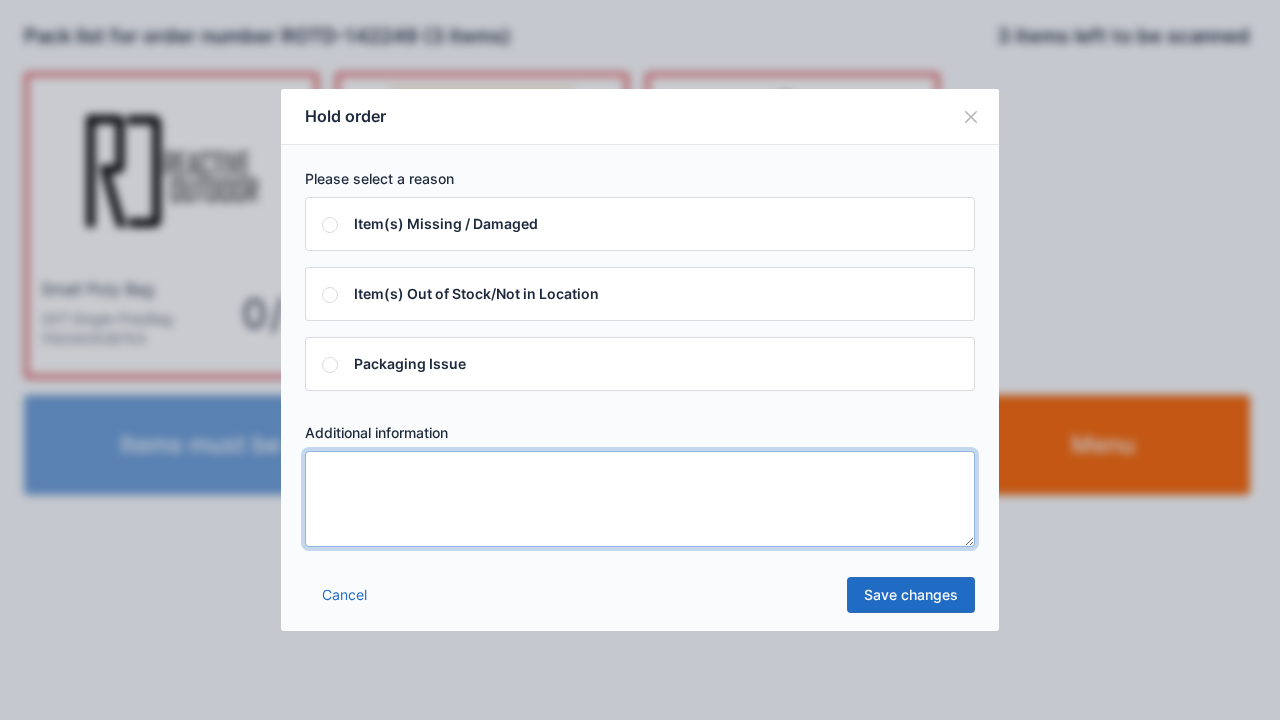 click at bounding box center [640, 499] 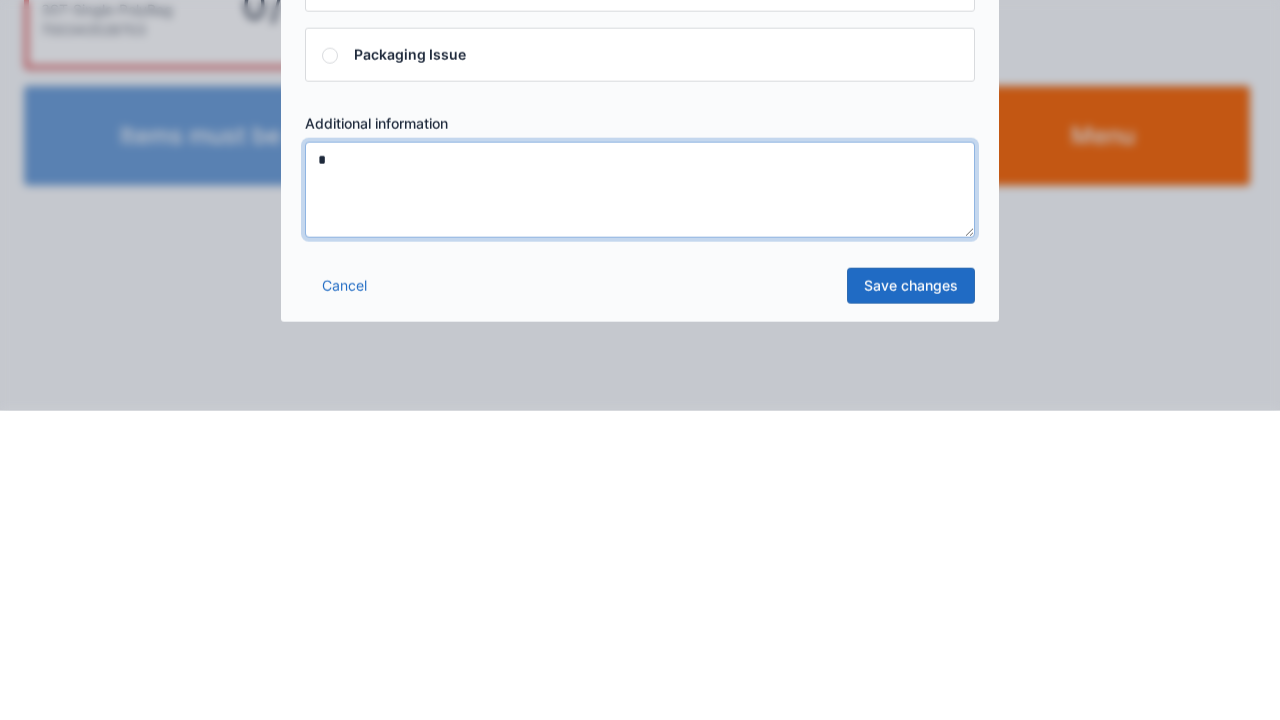 type on "*" 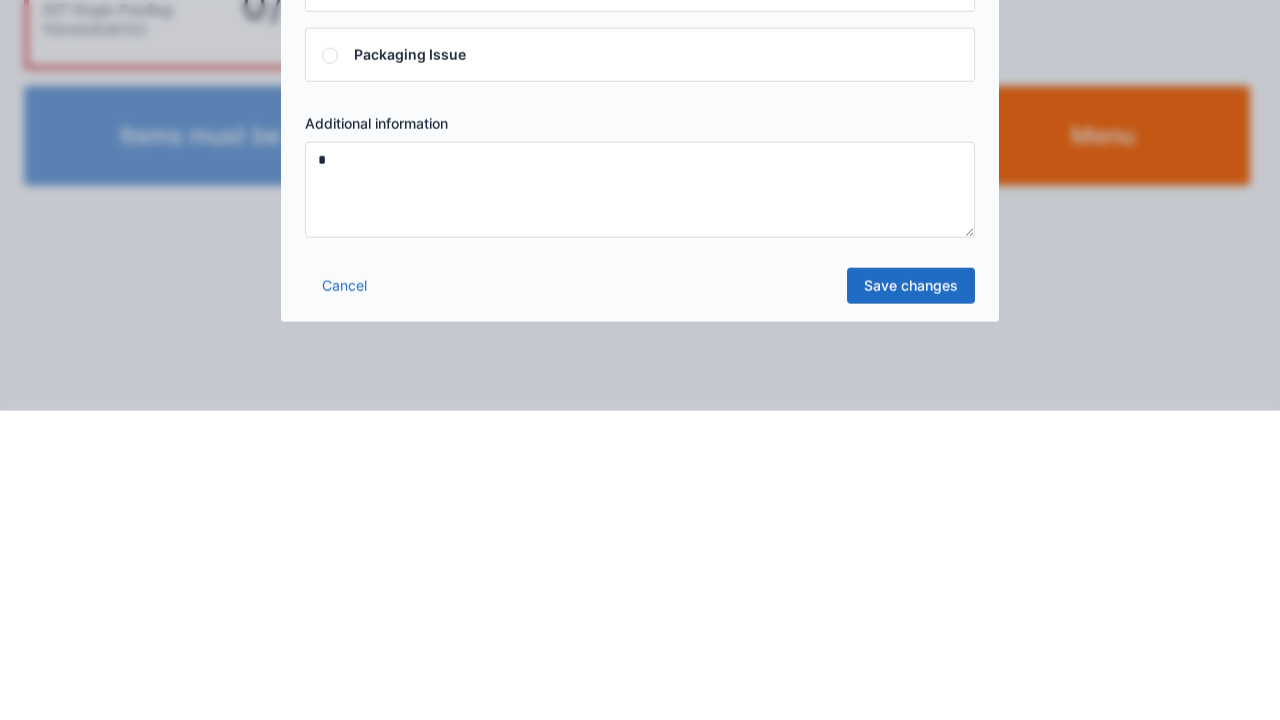 click on "Save changes" at bounding box center (911, 595) 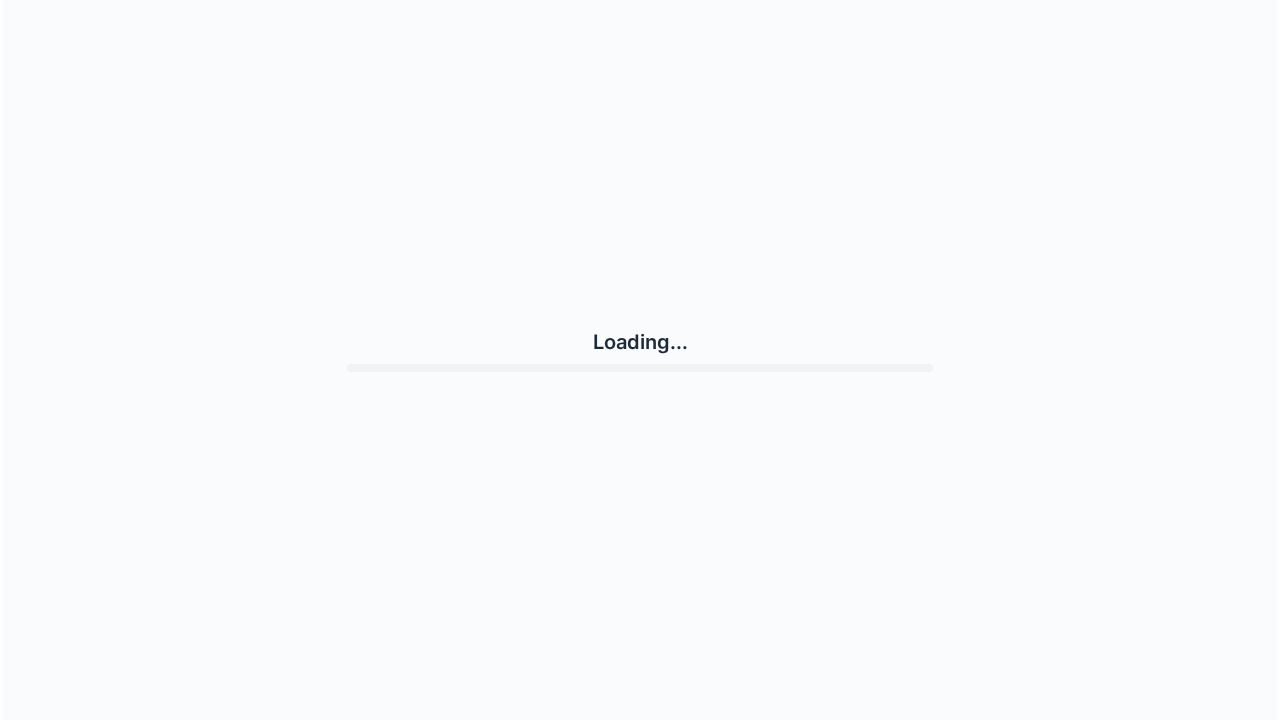 scroll, scrollTop: 0, scrollLeft: 0, axis: both 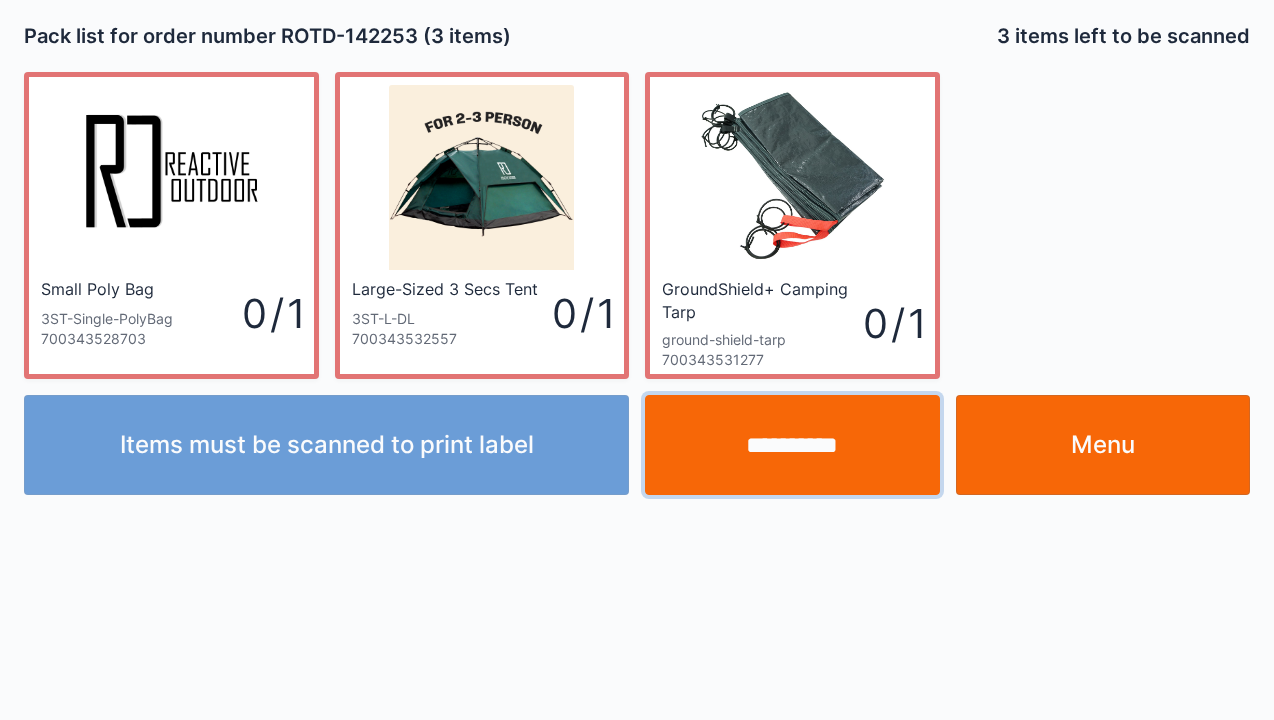 click on "**********" at bounding box center (792, 445) 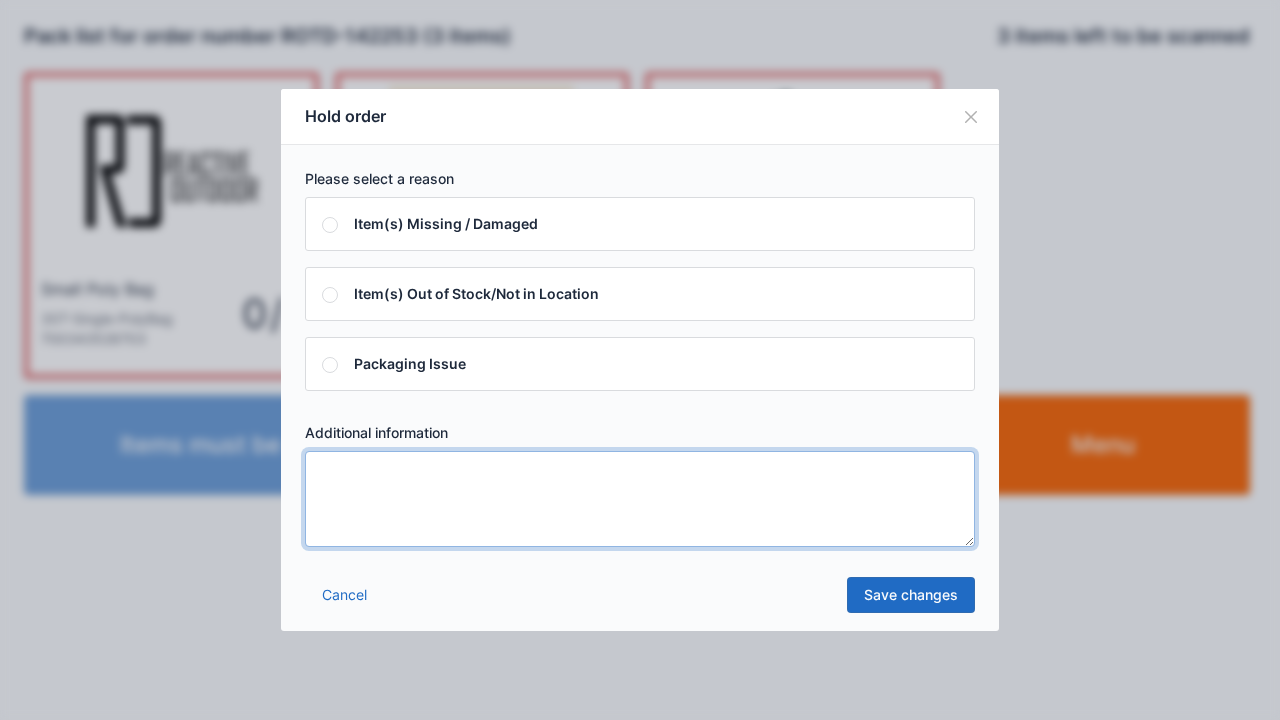 click at bounding box center (640, 499) 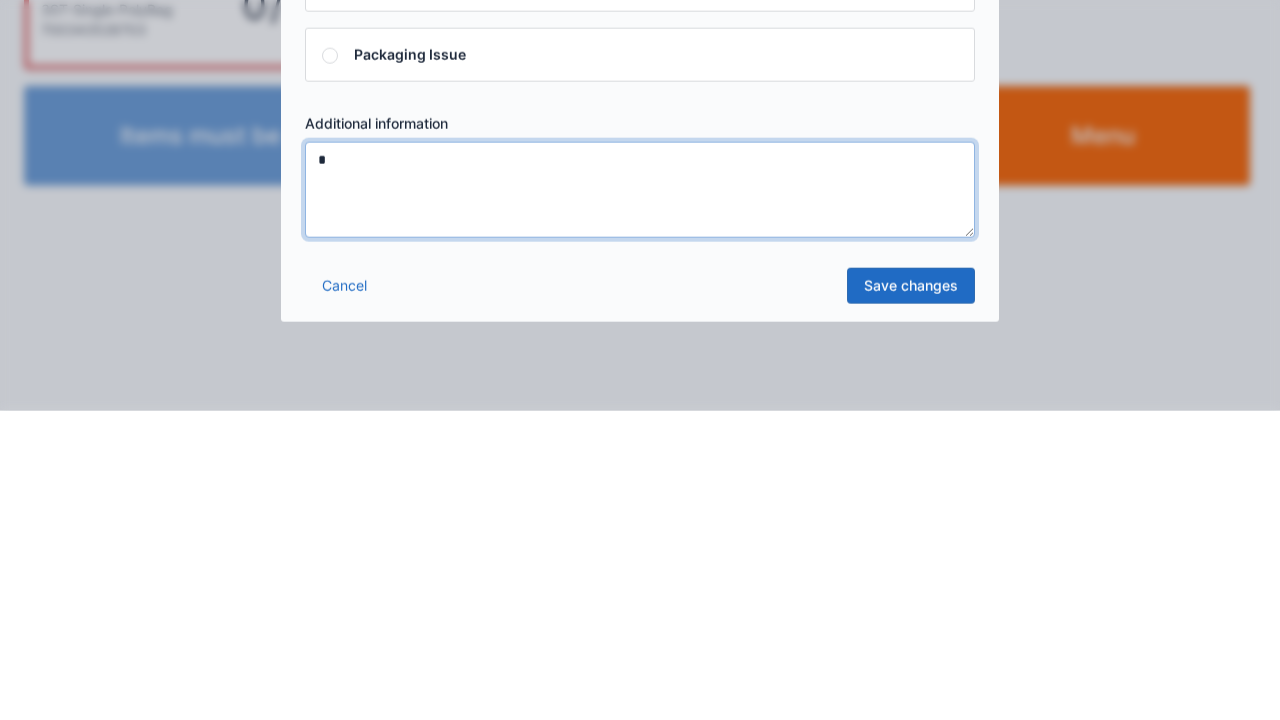 type on "*" 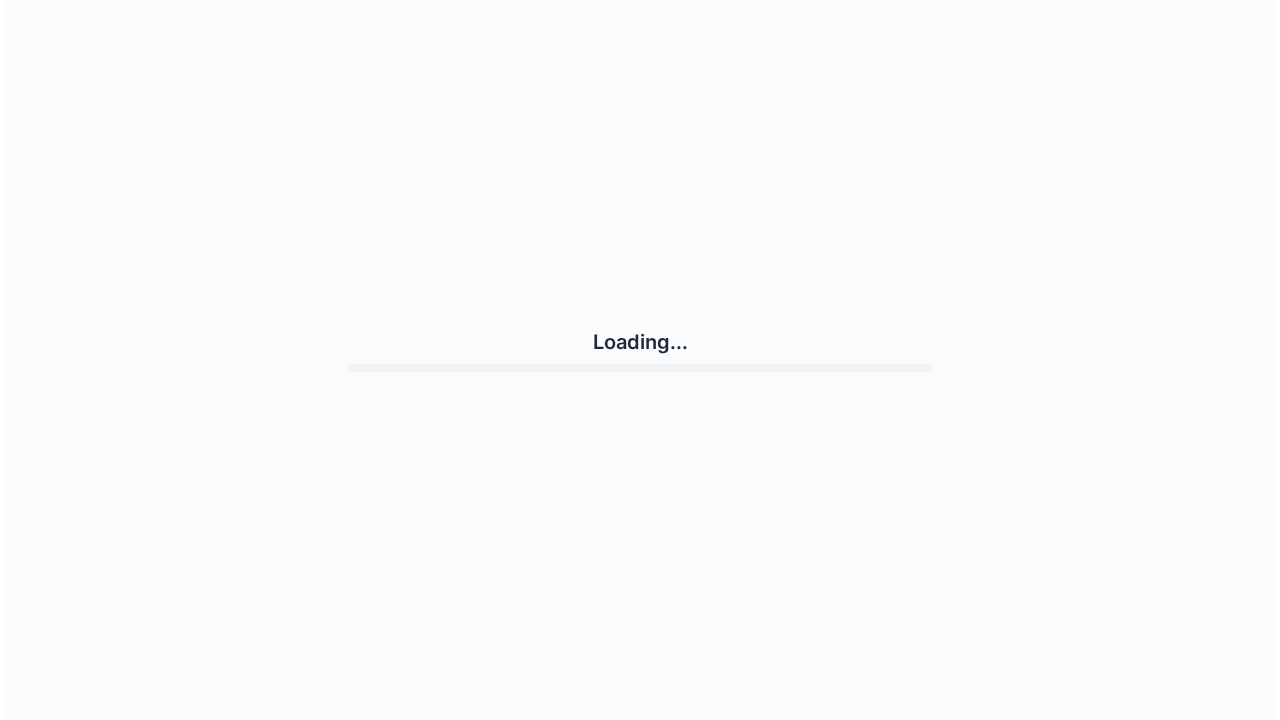 scroll, scrollTop: 0, scrollLeft: 0, axis: both 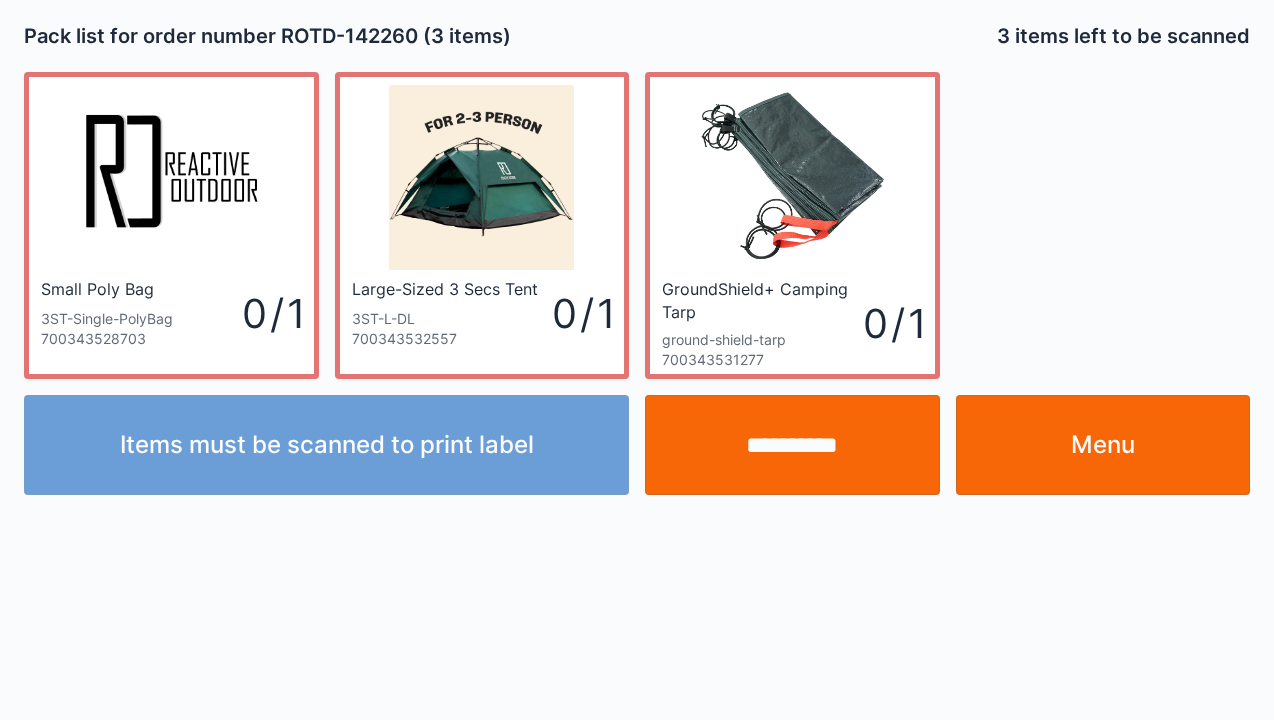click on "**********" at bounding box center (792, 445) 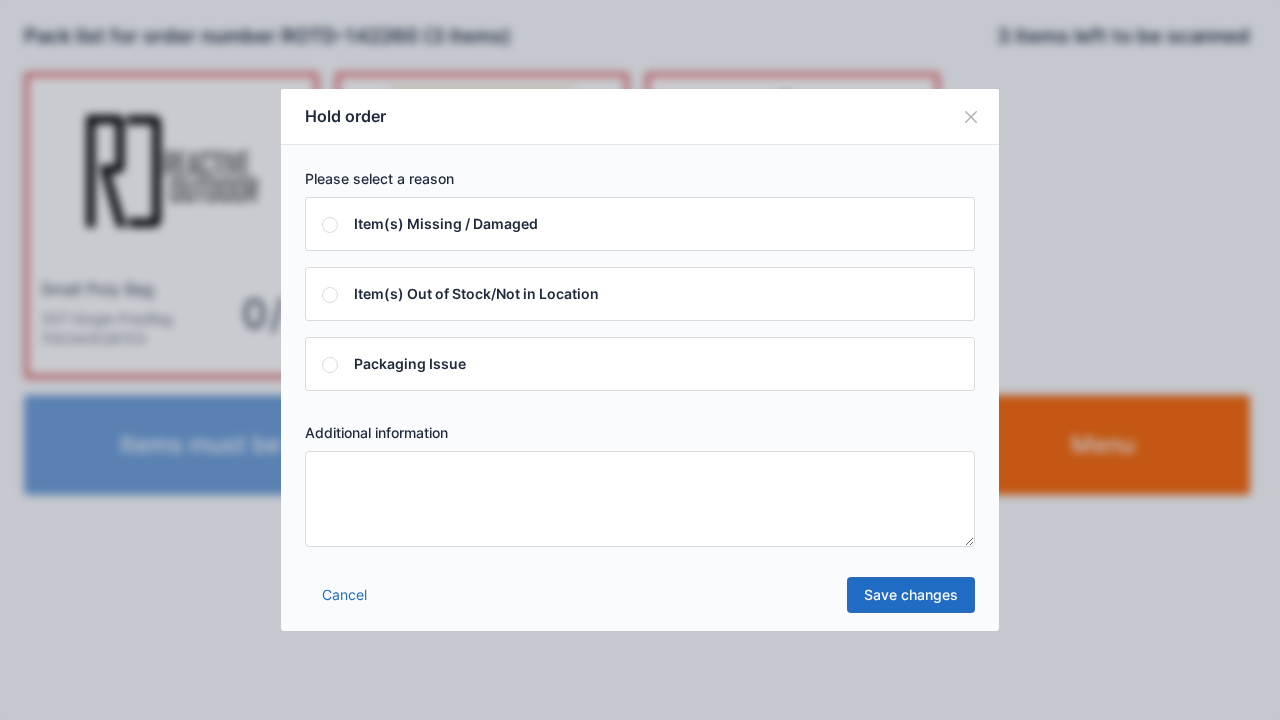 click at bounding box center [640, 499] 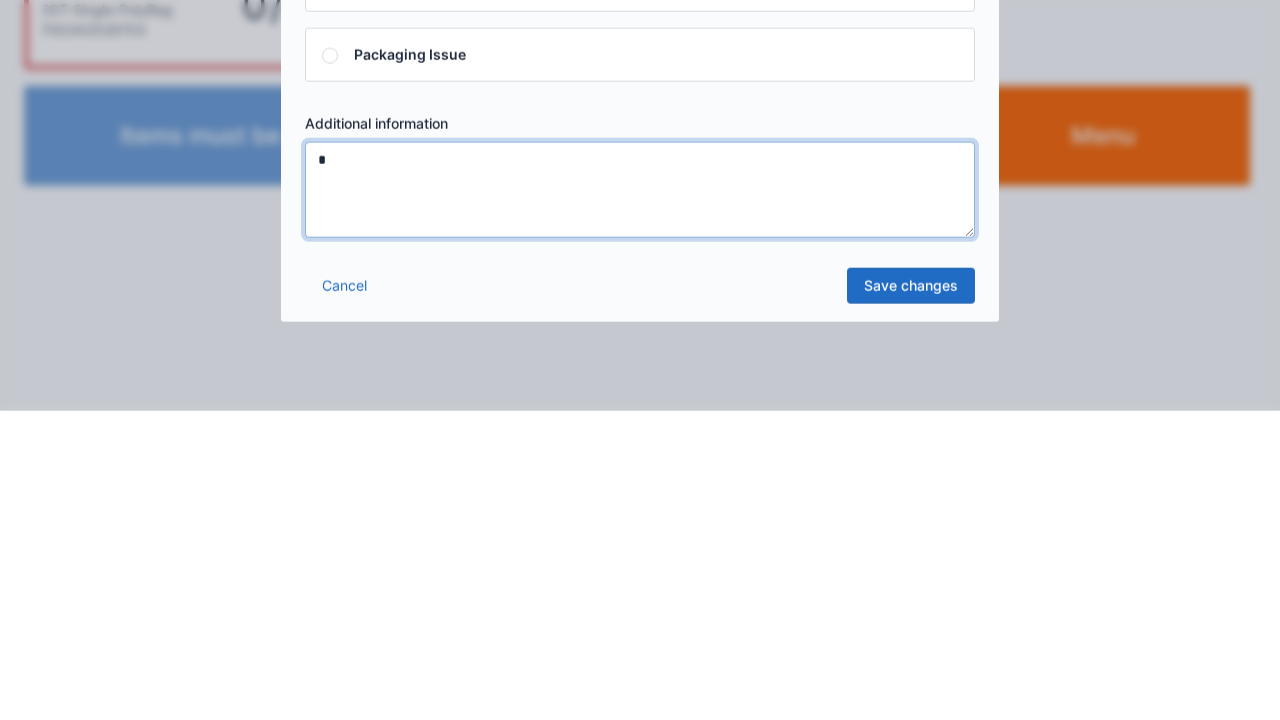 type on "*" 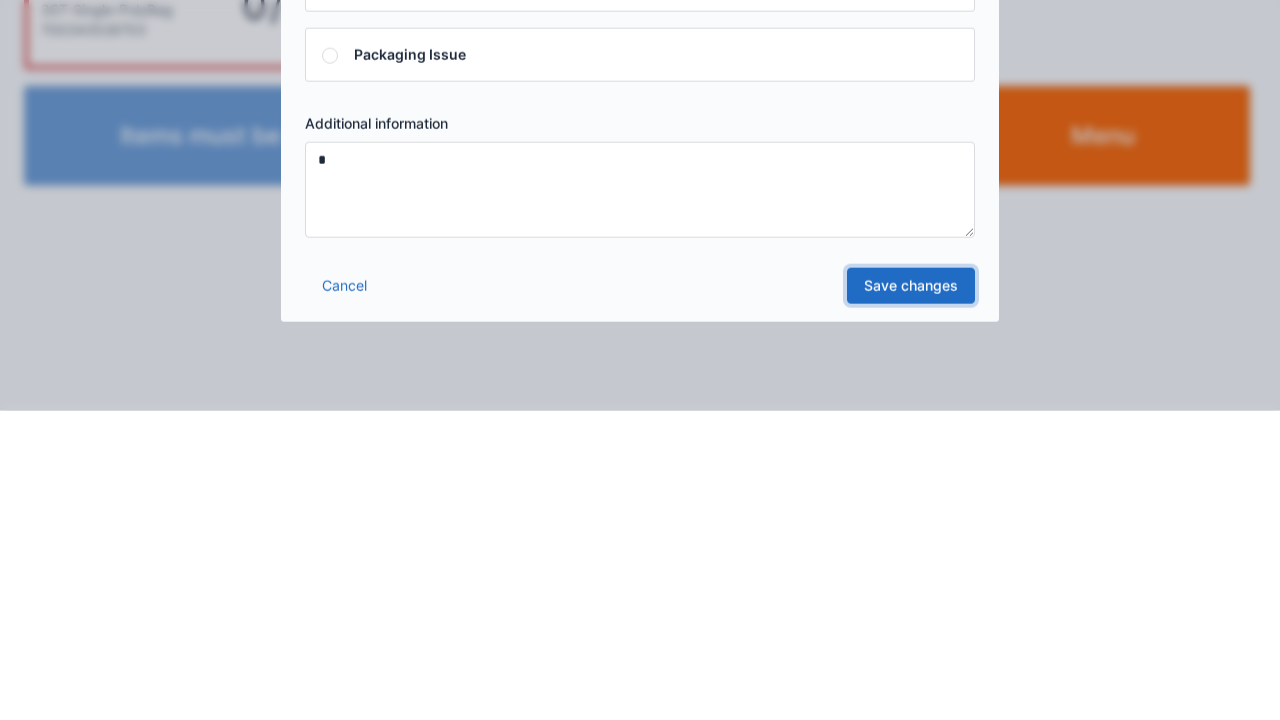 click on "Save changes" at bounding box center [911, 595] 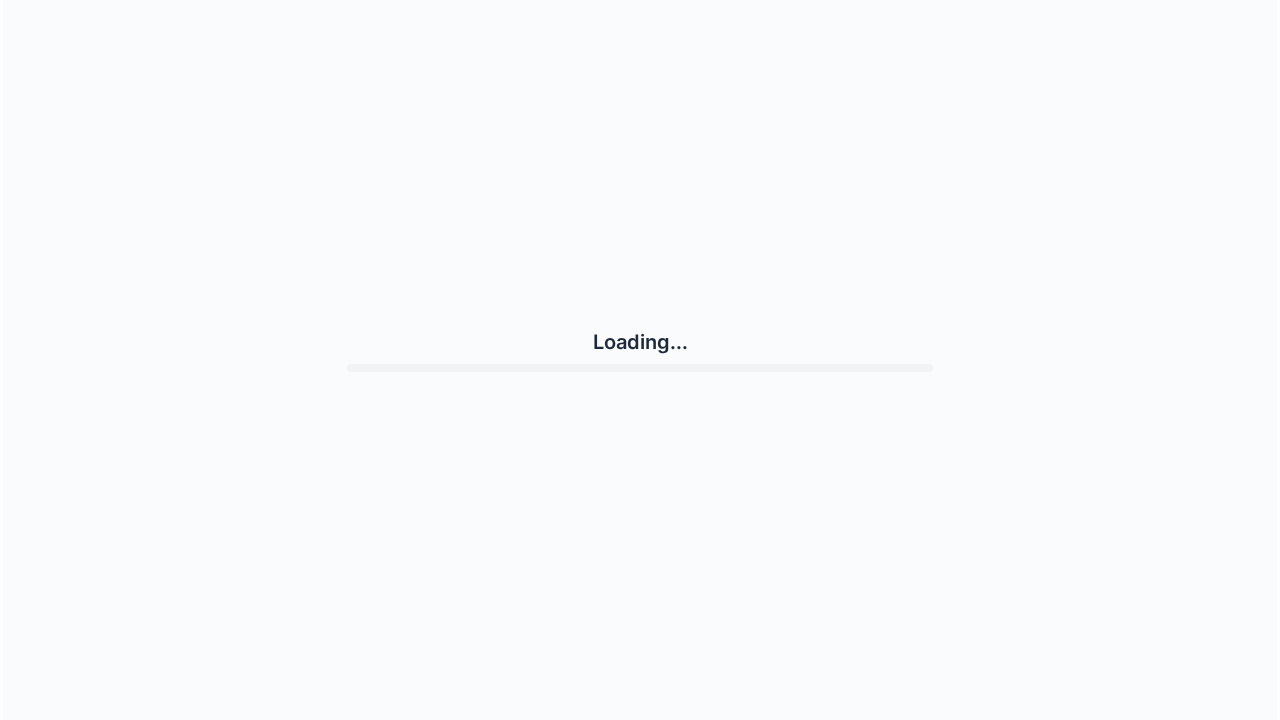 scroll, scrollTop: 0, scrollLeft: 0, axis: both 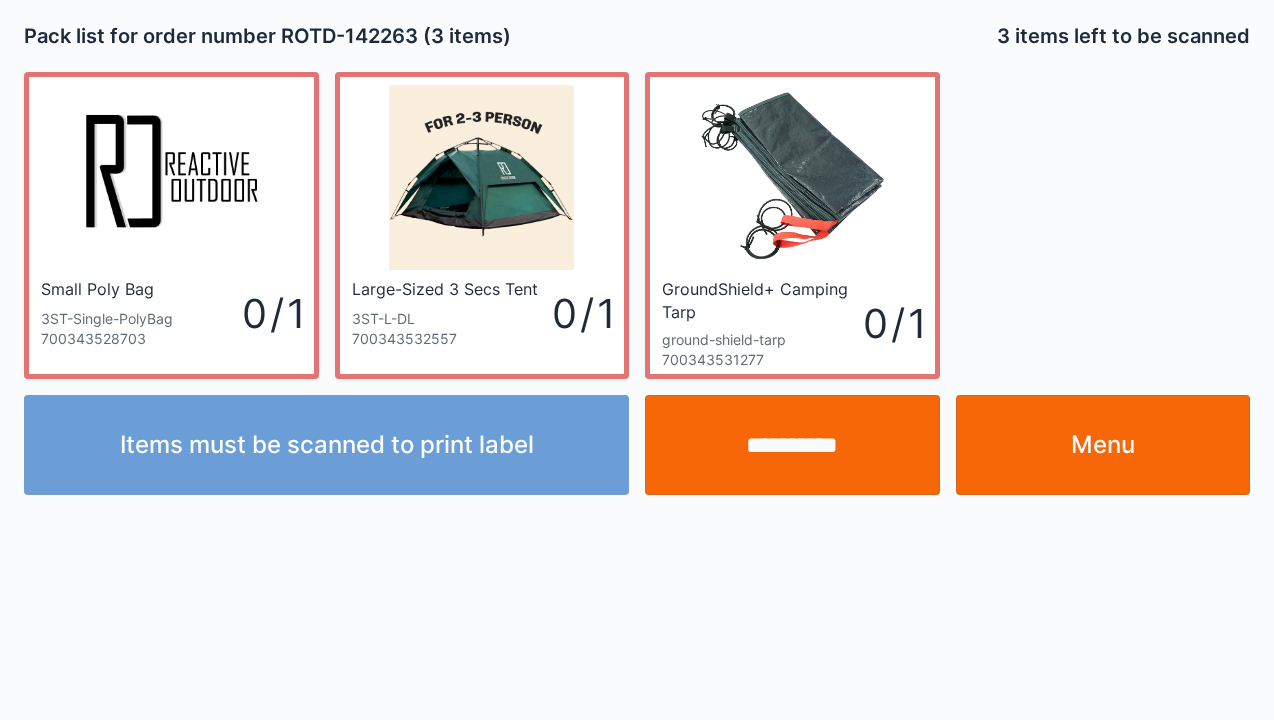 click on "**********" at bounding box center [792, 445] 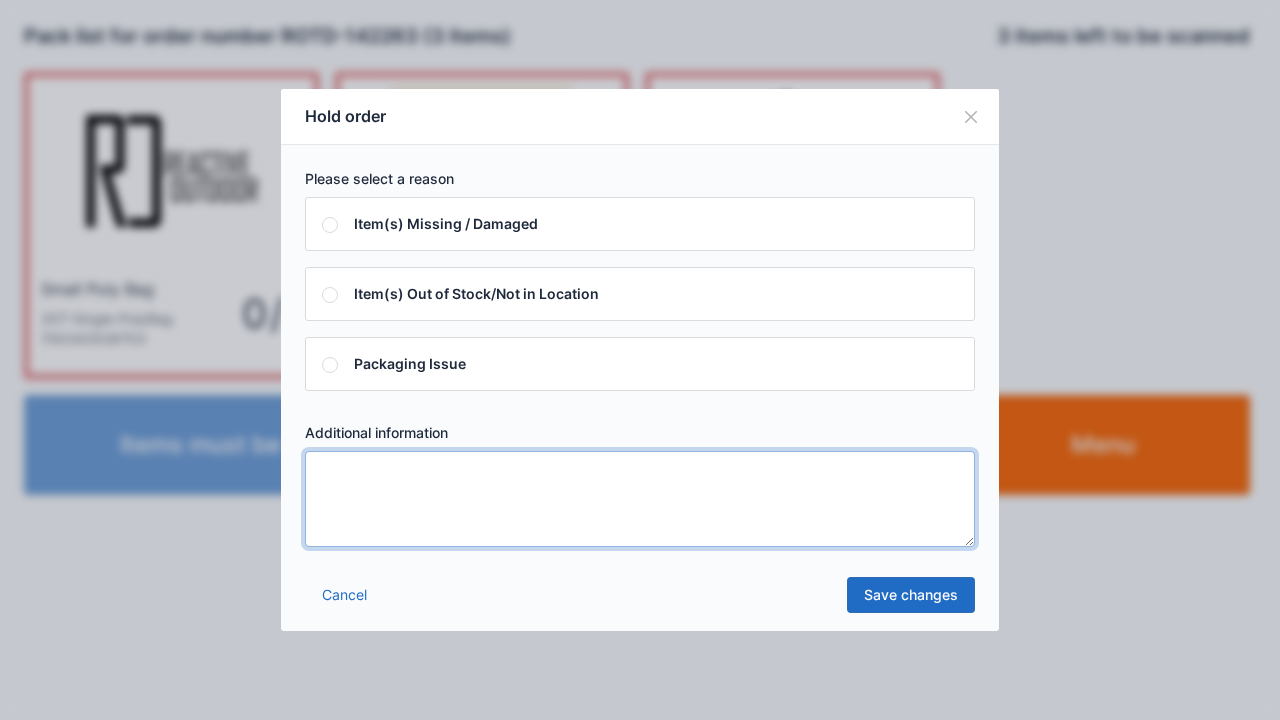 click at bounding box center [640, 499] 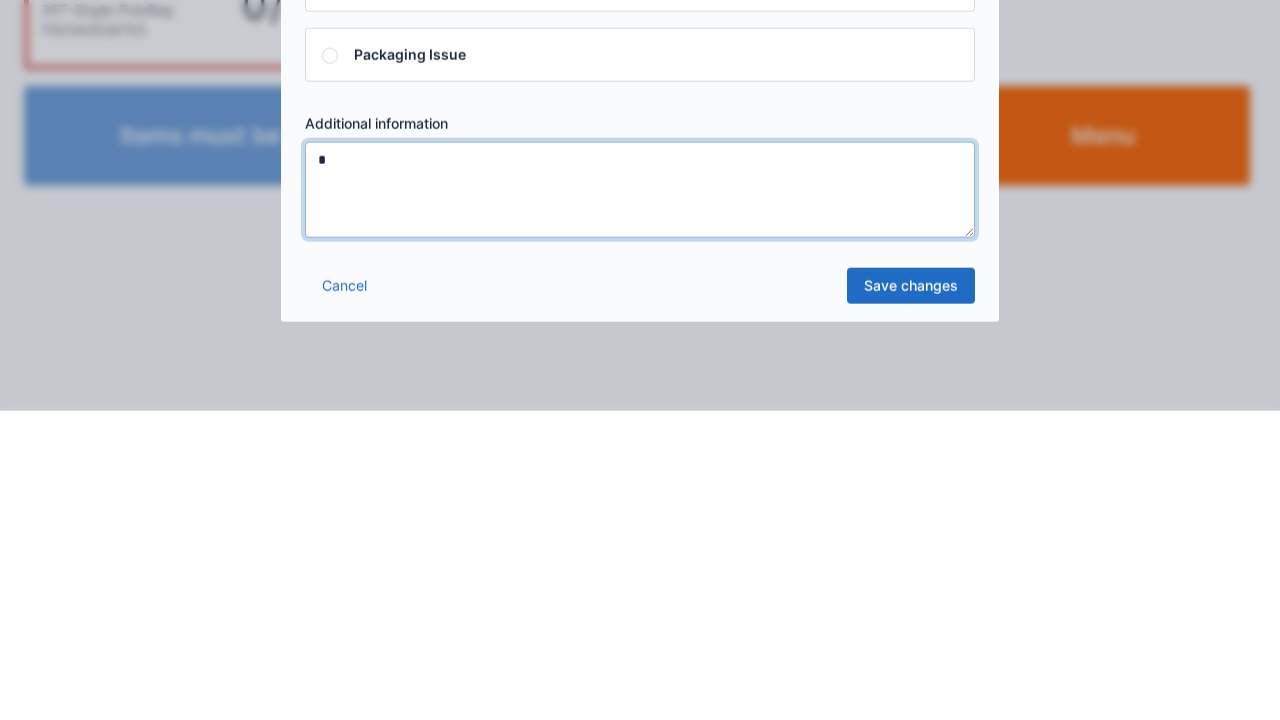 type on "*" 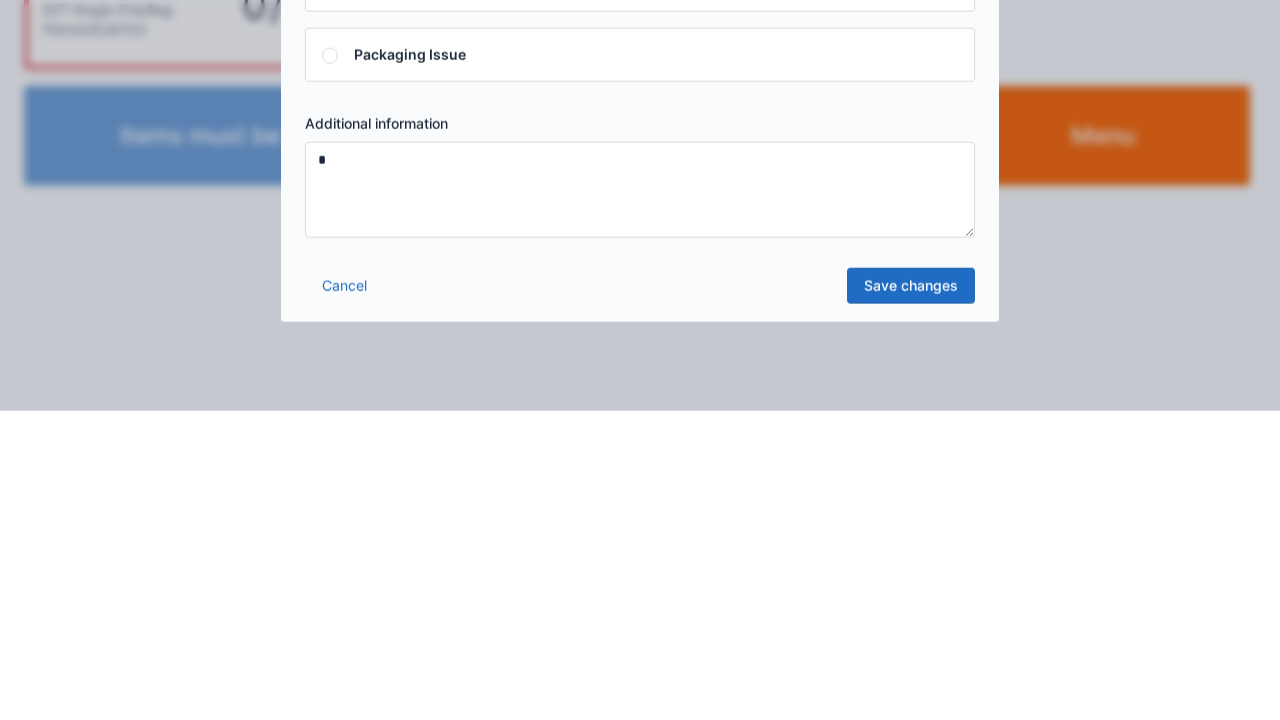 click on "Save changes" at bounding box center (911, 595) 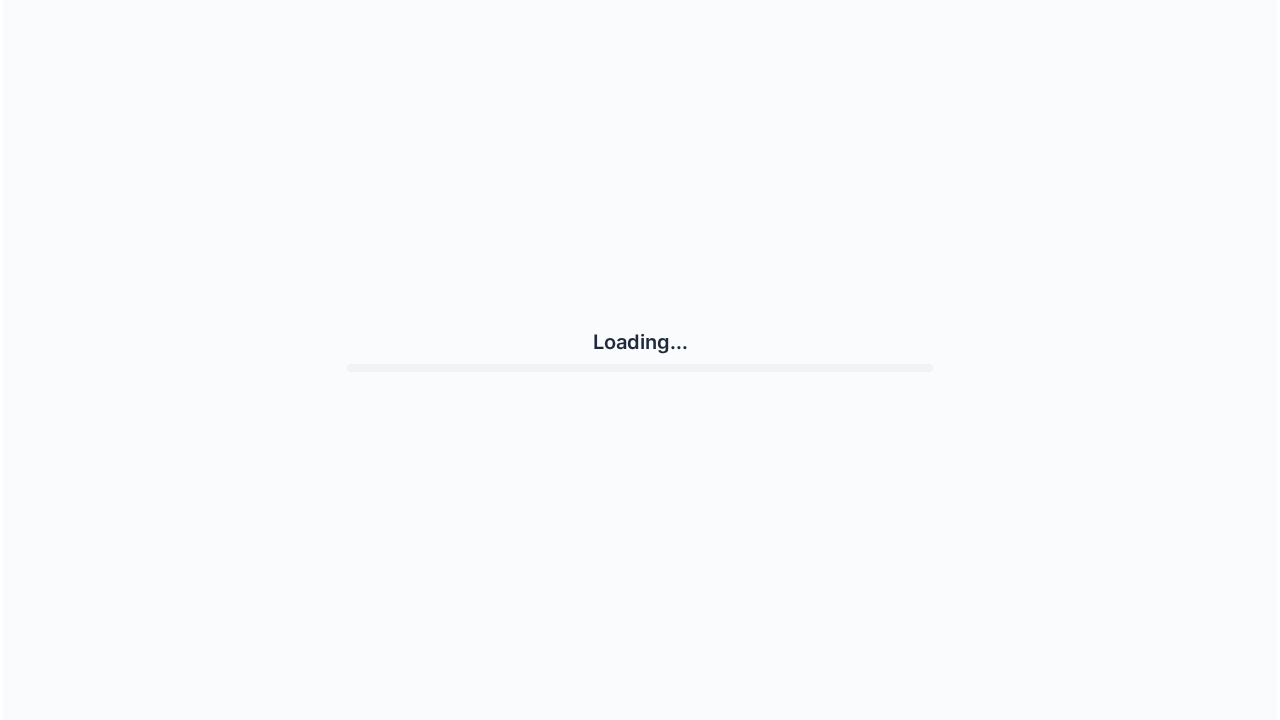 scroll, scrollTop: 0, scrollLeft: 0, axis: both 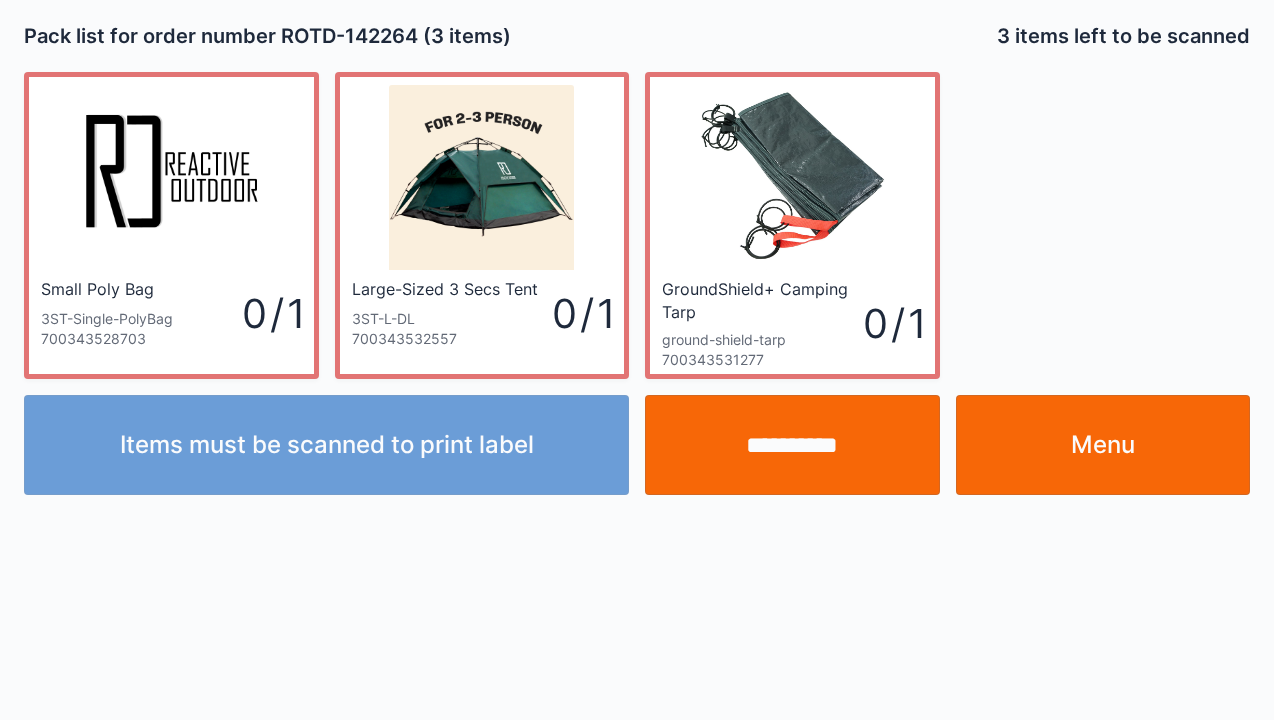 click on "**********" at bounding box center [792, 445] 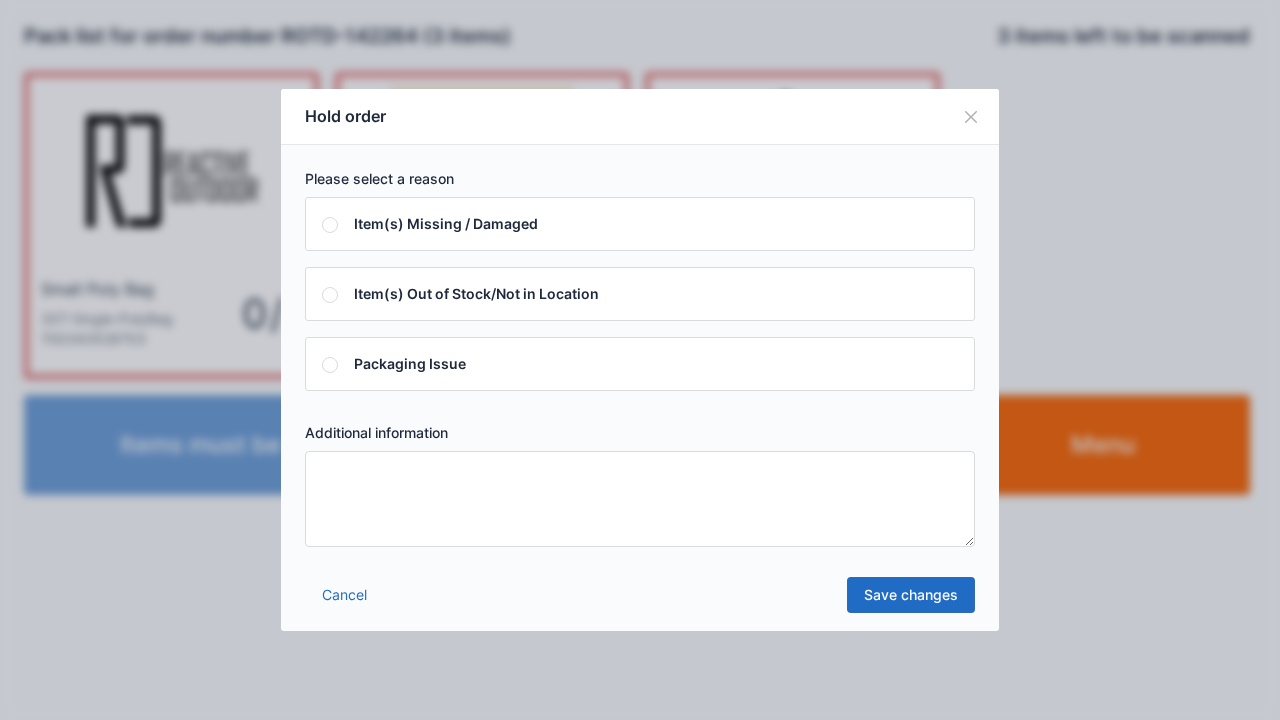 click at bounding box center (640, 499) 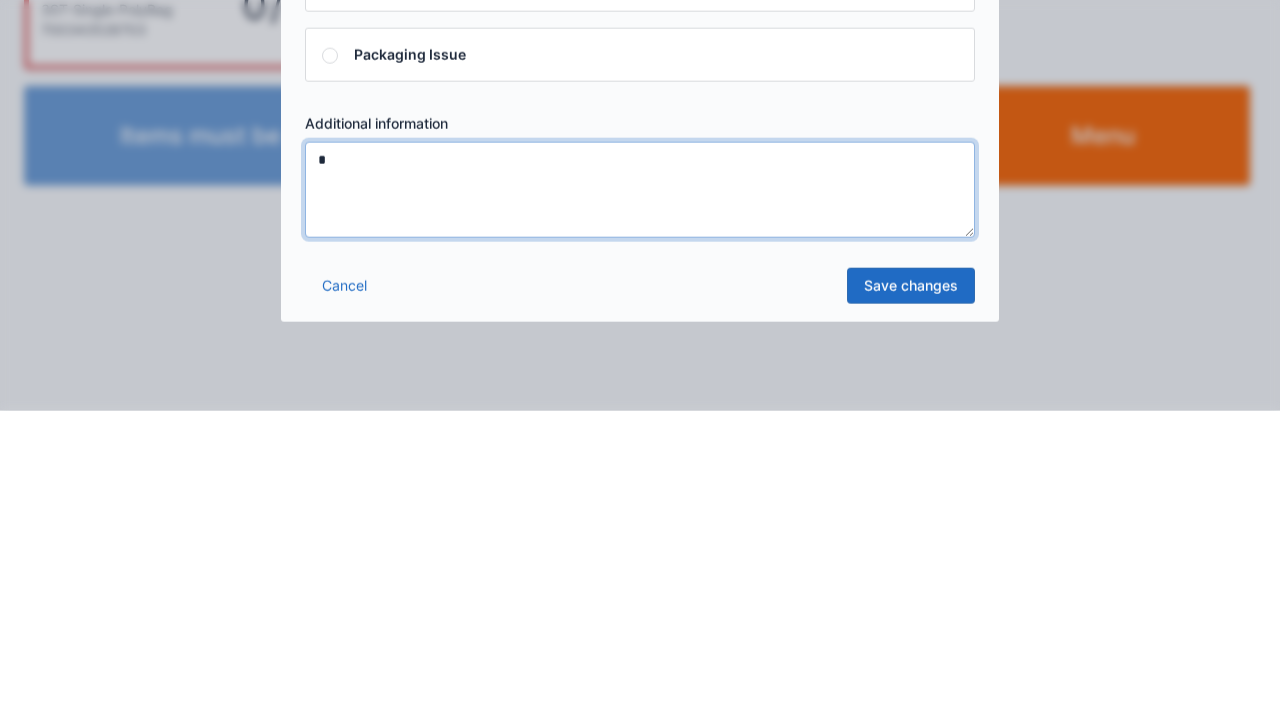 type on "*" 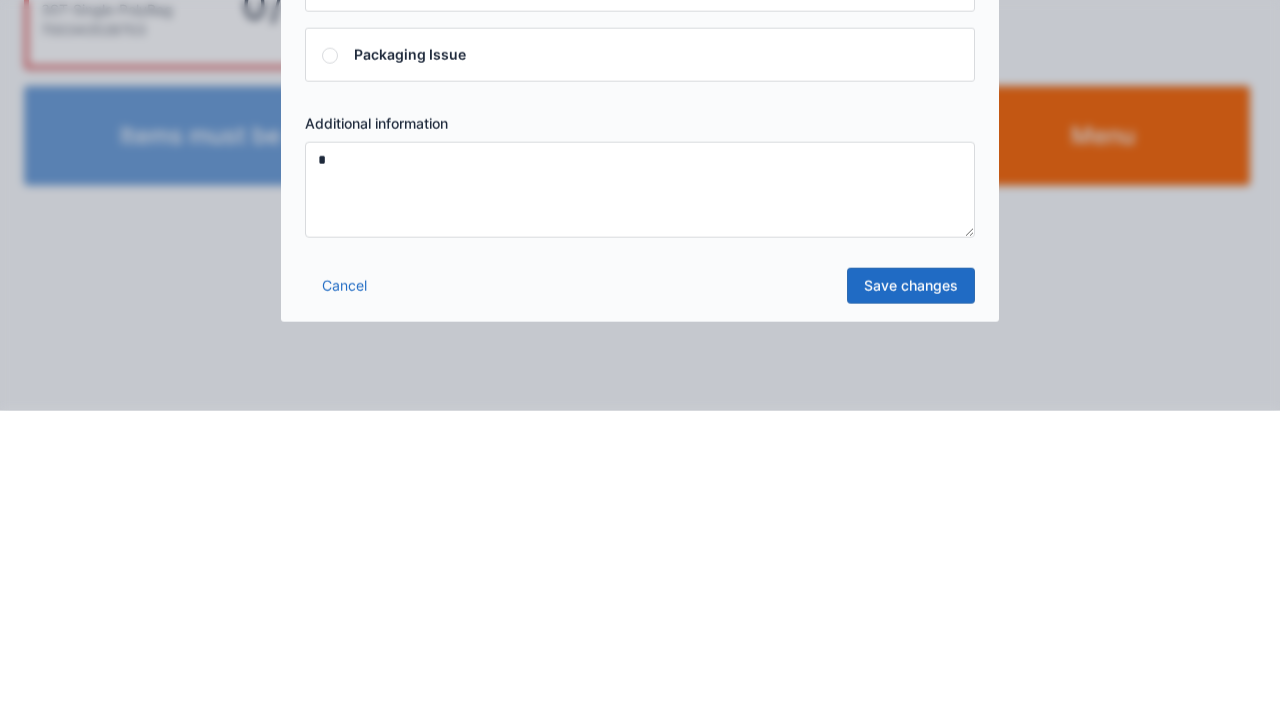 click on "Save changes" at bounding box center [911, 595] 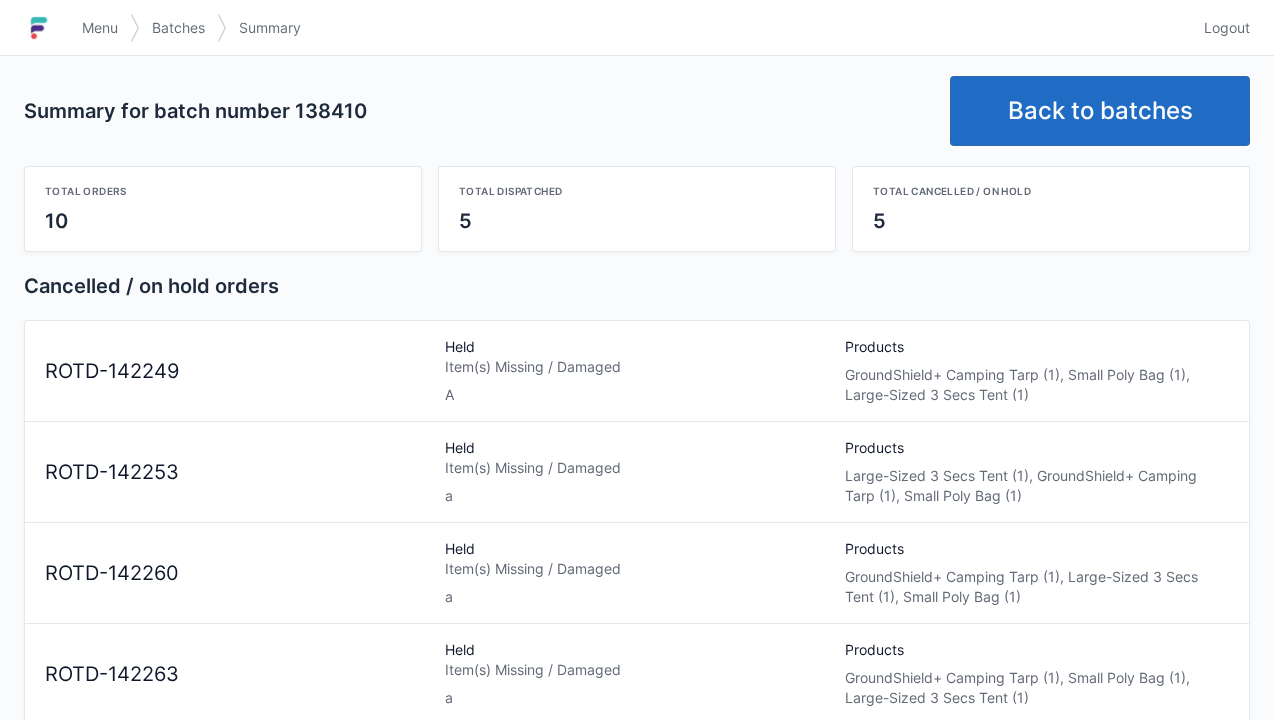 scroll, scrollTop: 0, scrollLeft: 0, axis: both 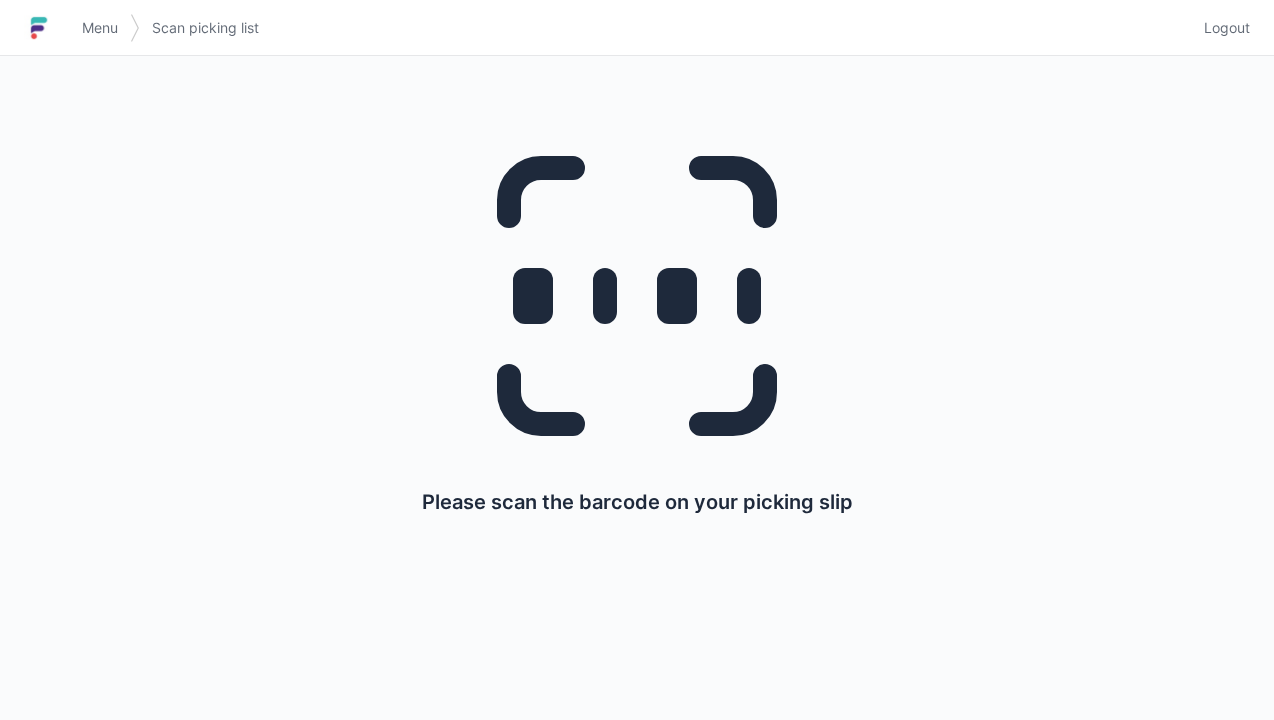 click on "Logout" at bounding box center [1227, 28] 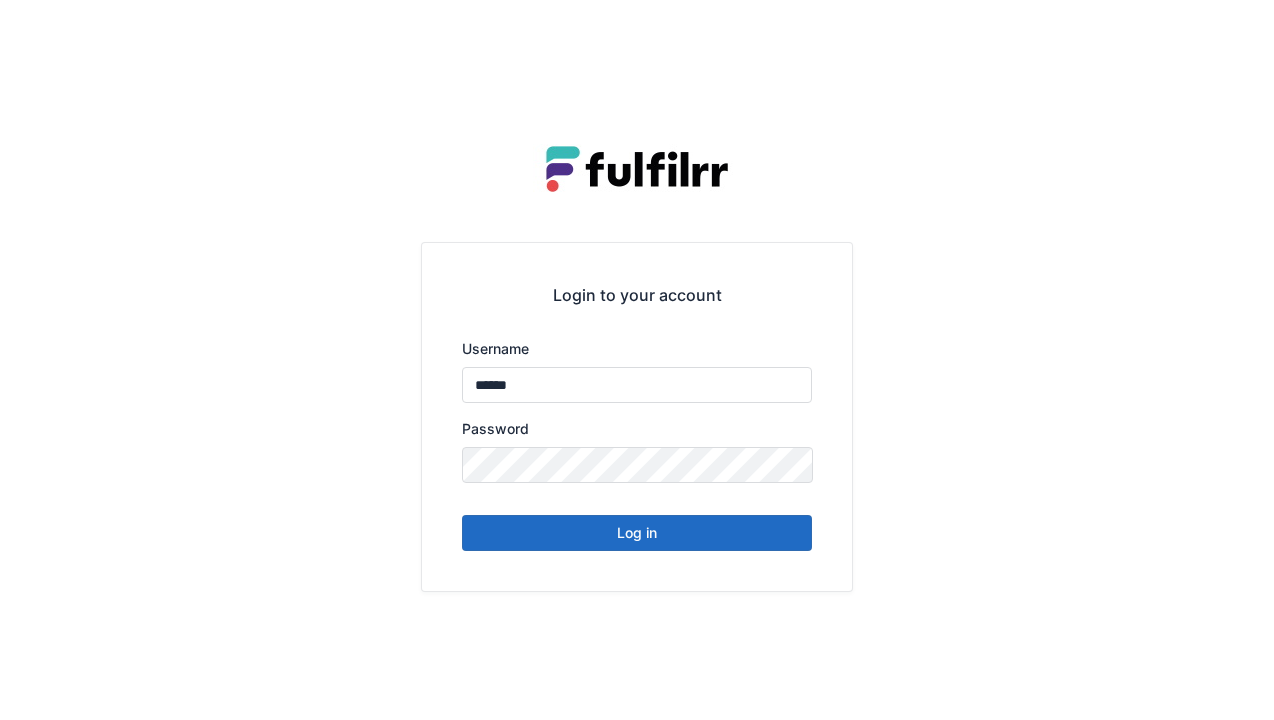 scroll, scrollTop: 0, scrollLeft: 0, axis: both 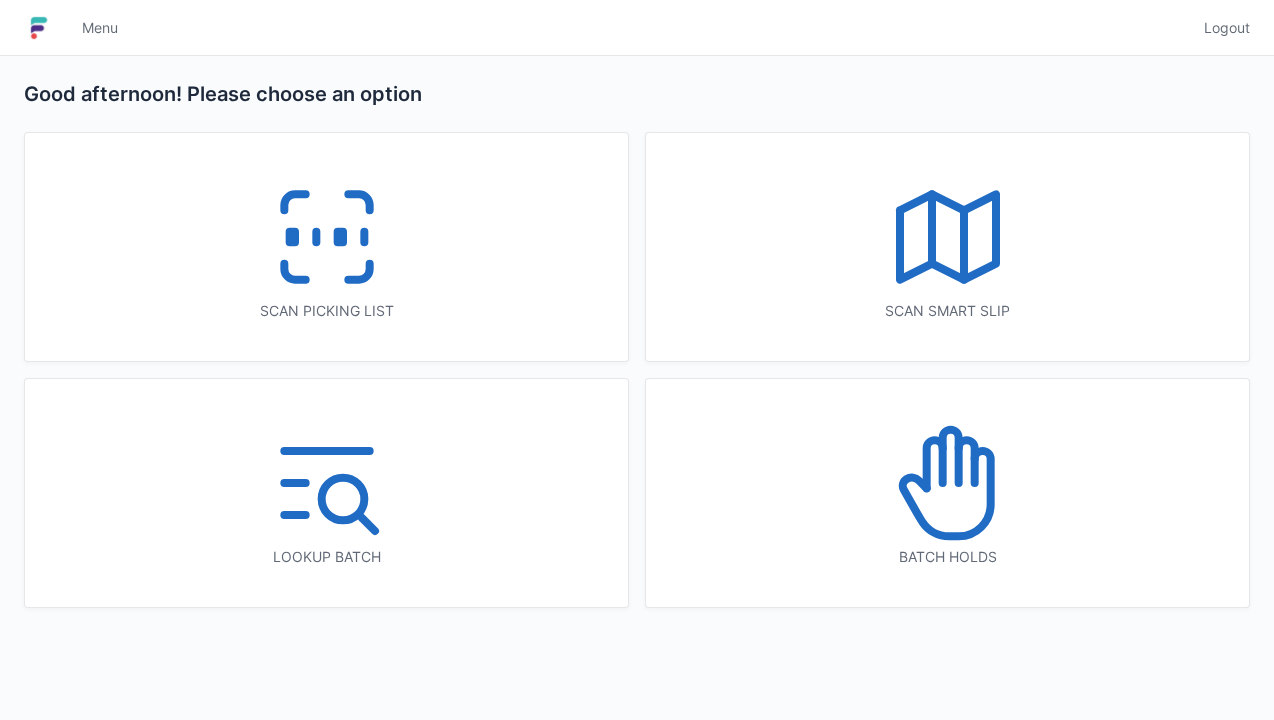 click 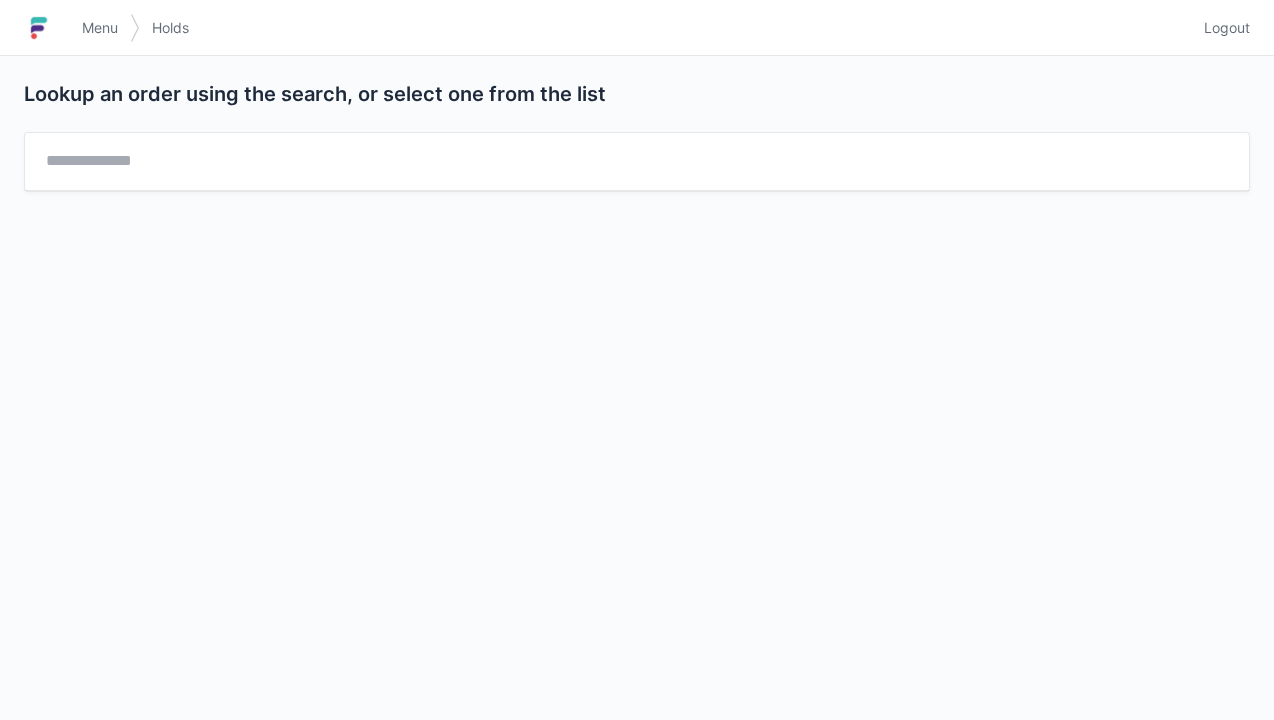 scroll, scrollTop: 0, scrollLeft: 0, axis: both 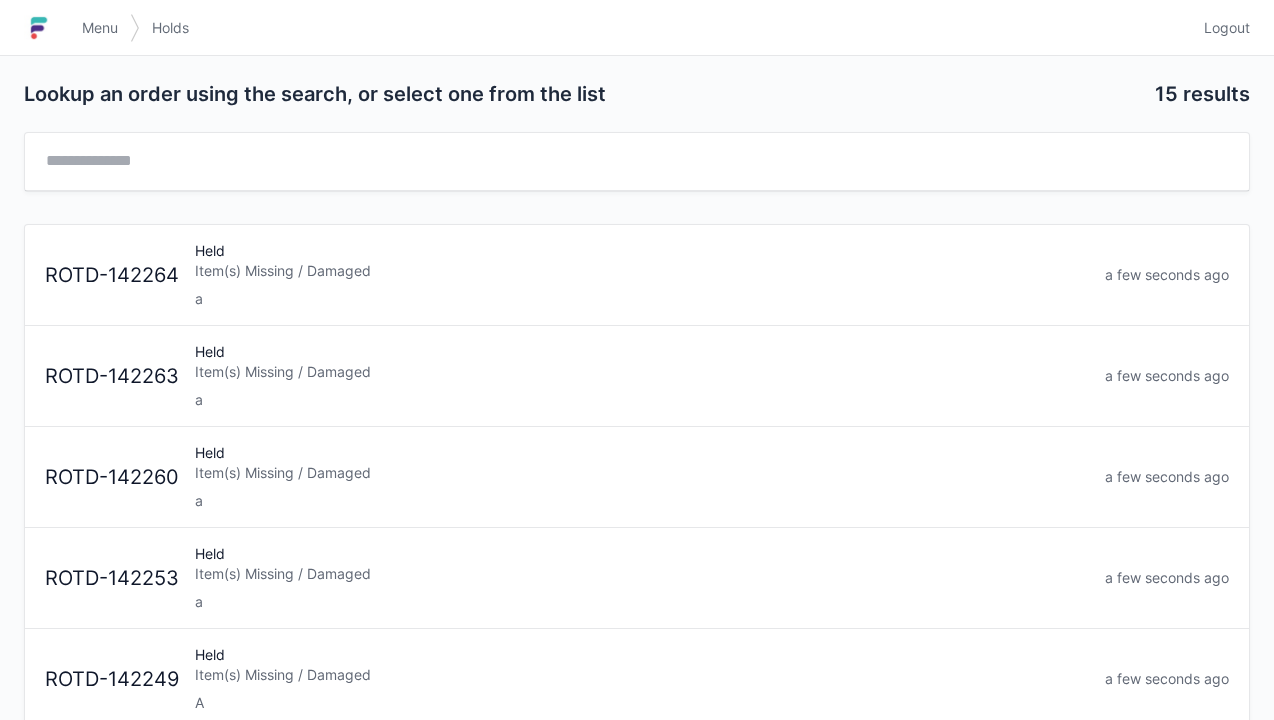 click on "Item(s) Missing / Damaged" at bounding box center [642, 271] 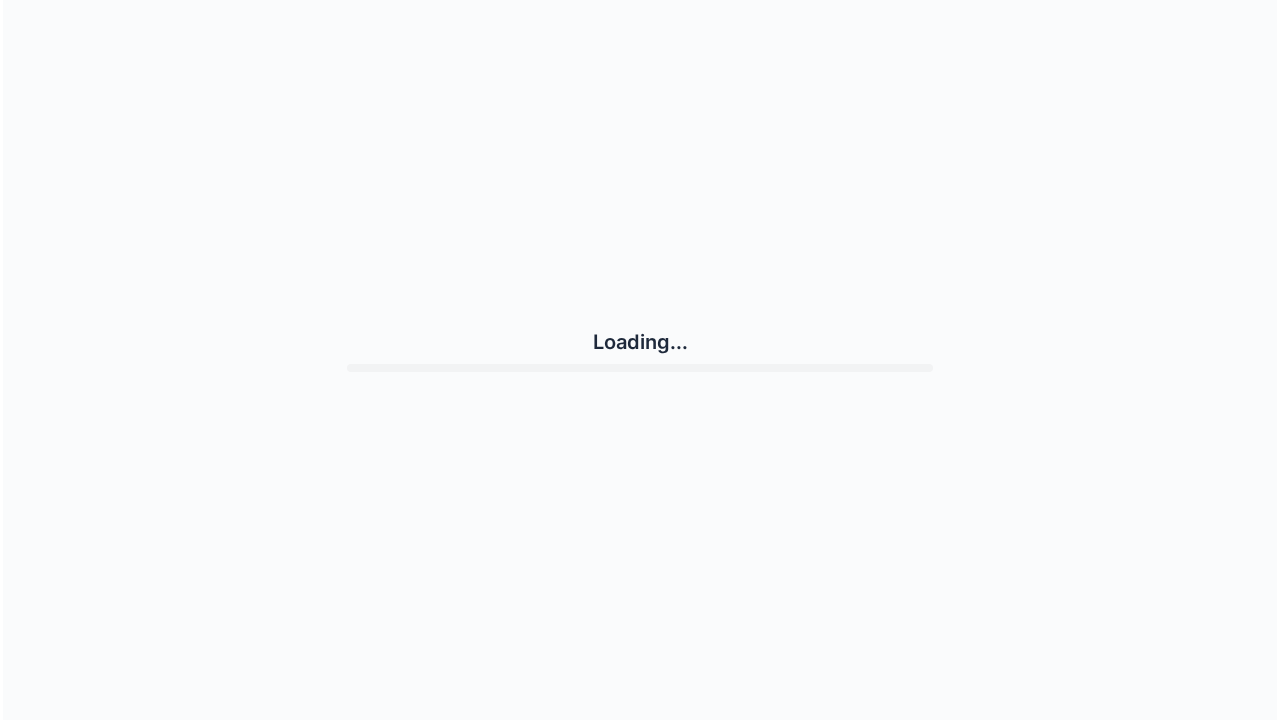scroll, scrollTop: 0, scrollLeft: 0, axis: both 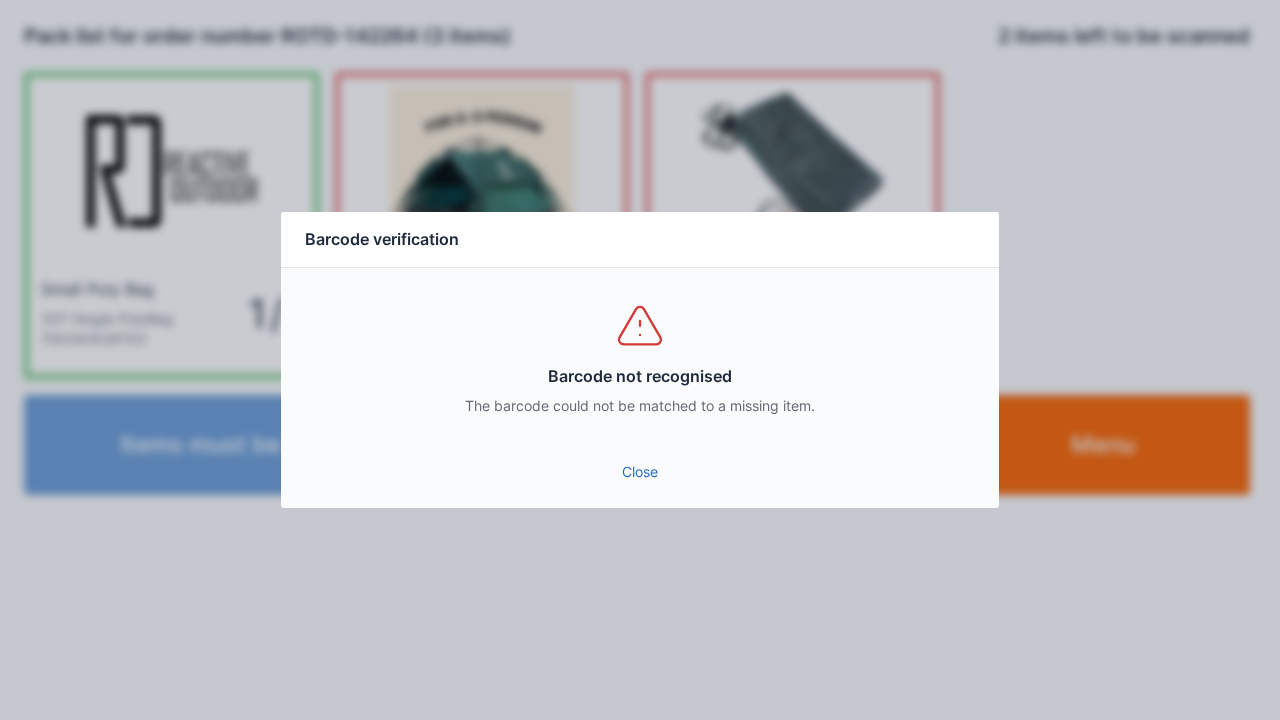 click on "Close" at bounding box center (640, 478) 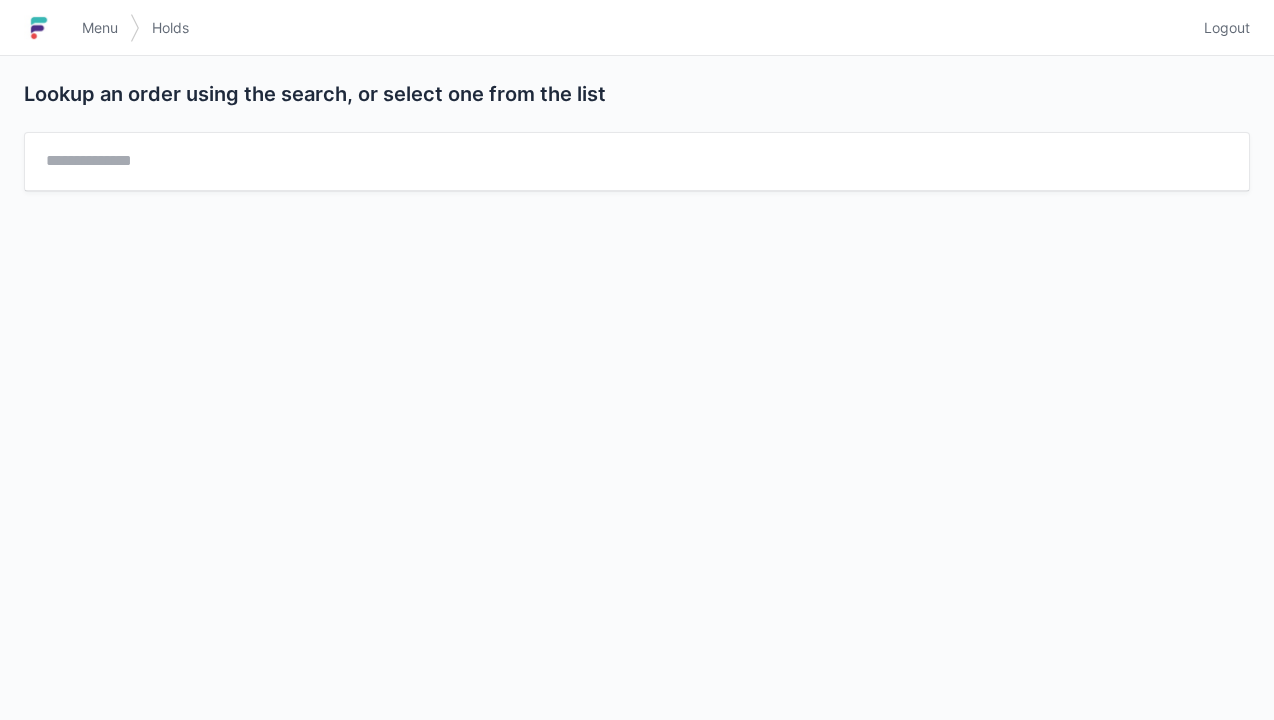 scroll, scrollTop: 0, scrollLeft: 0, axis: both 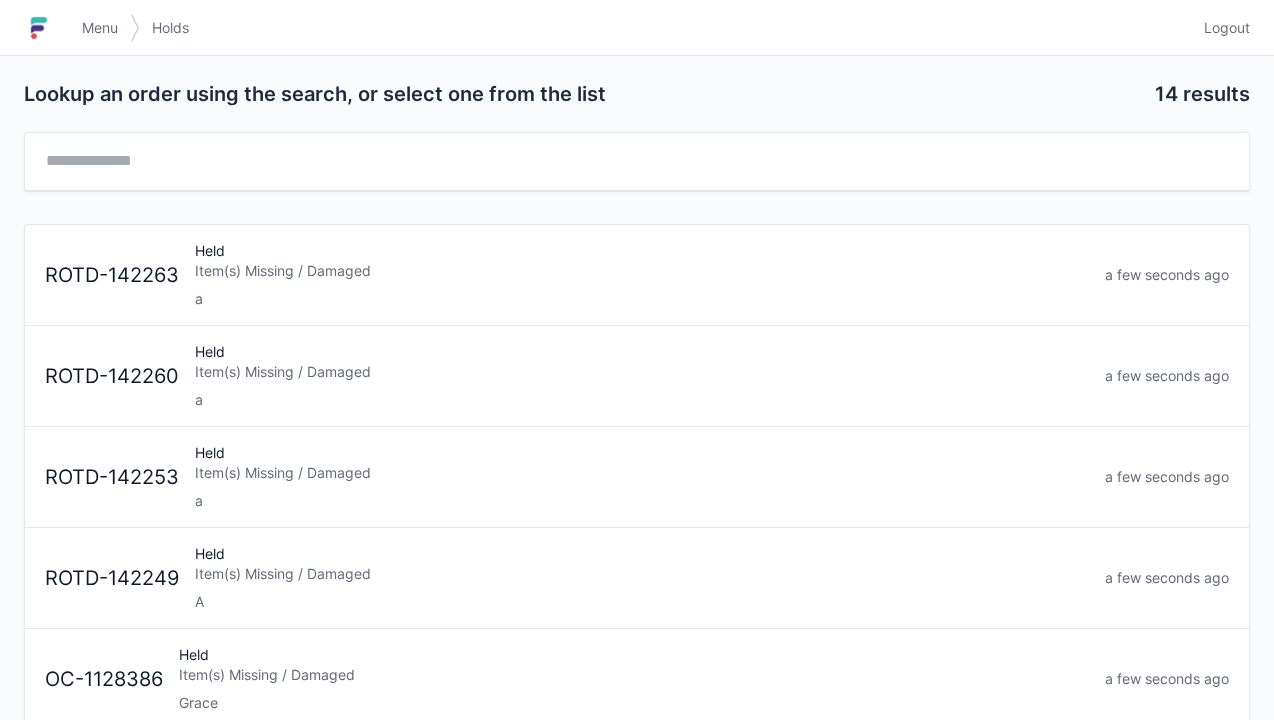 click on "Item(s) Missing / Damaged" at bounding box center [642, 271] 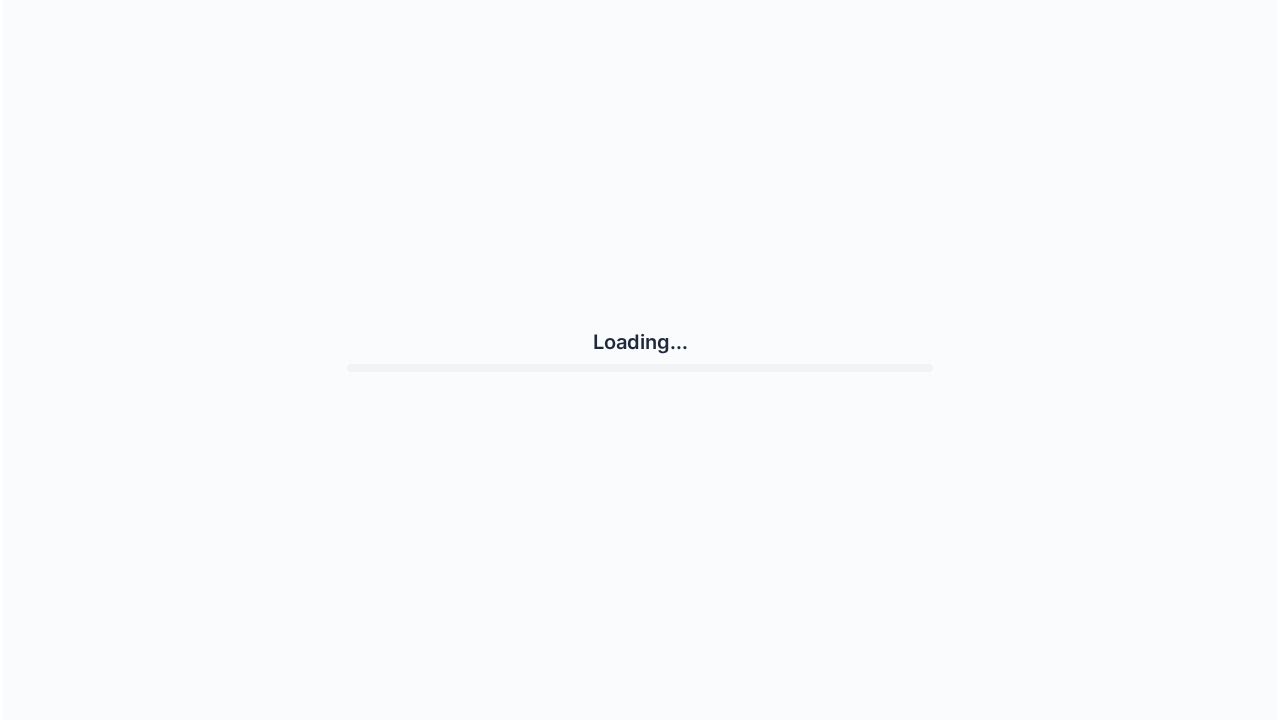 scroll, scrollTop: 0, scrollLeft: 0, axis: both 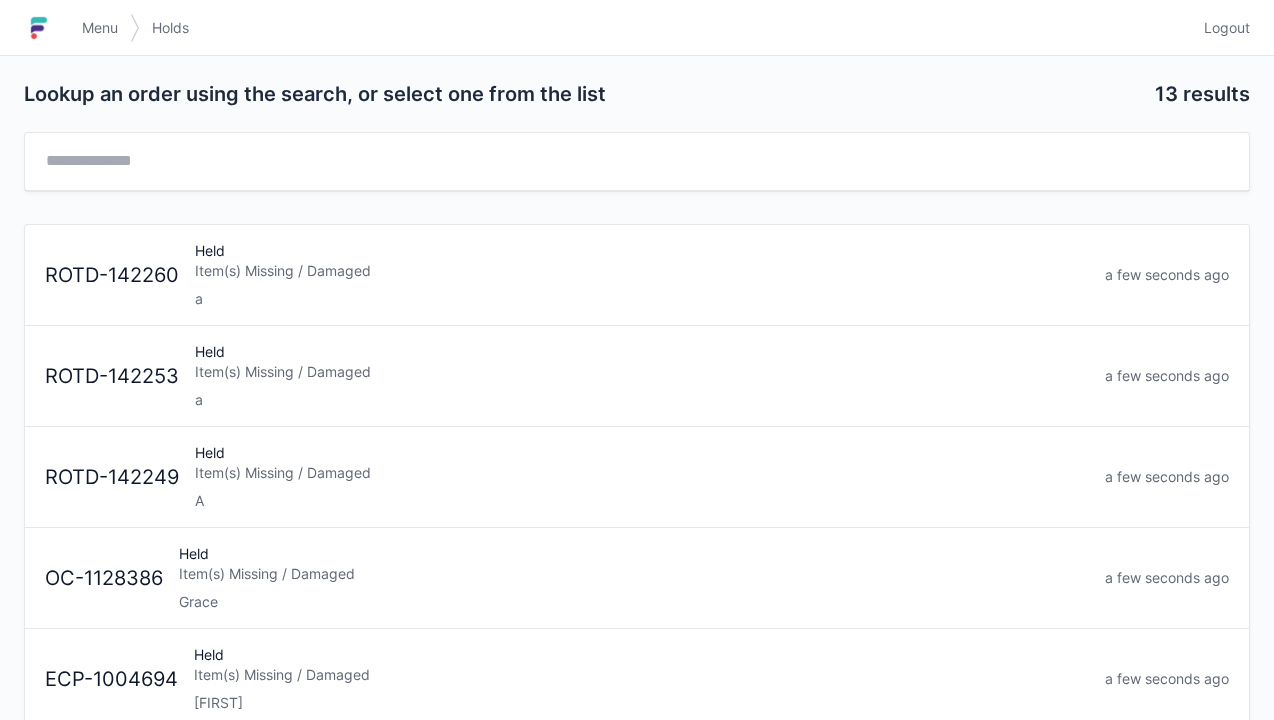 click on "Item(s) Missing / Damaged" at bounding box center (642, 271) 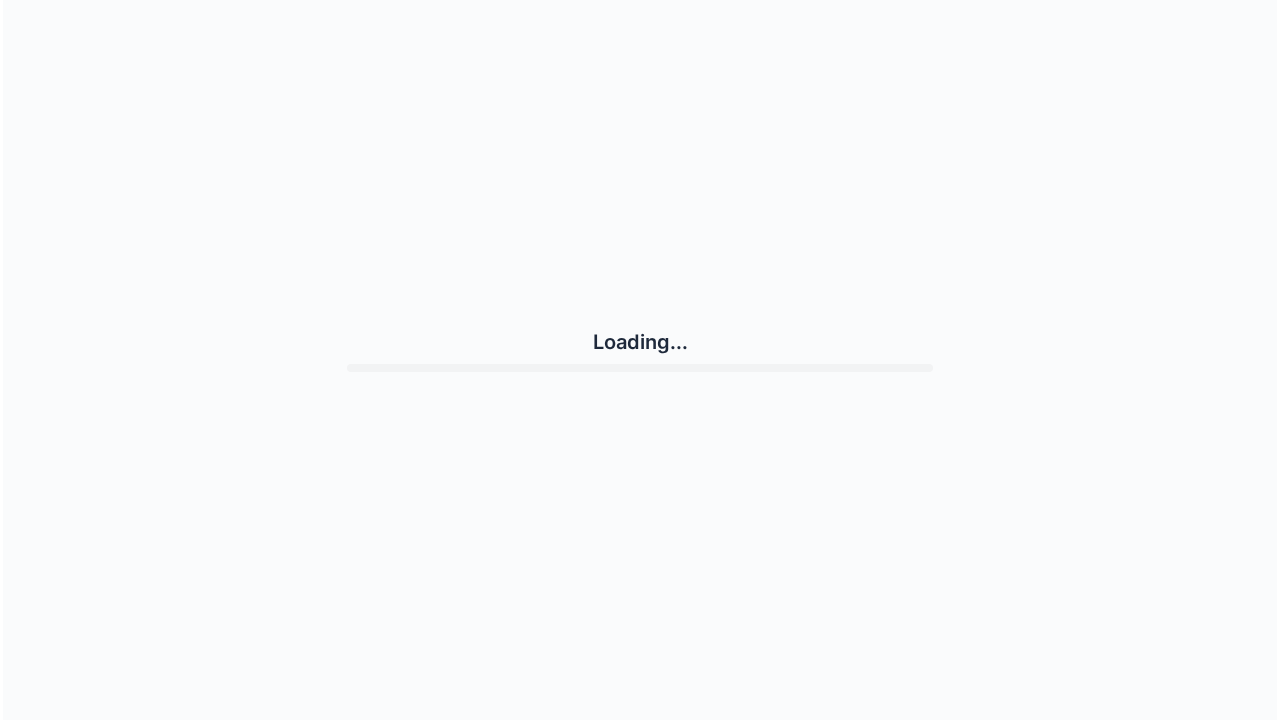 scroll, scrollTop: 0, scrollLeft: 0, axis: both 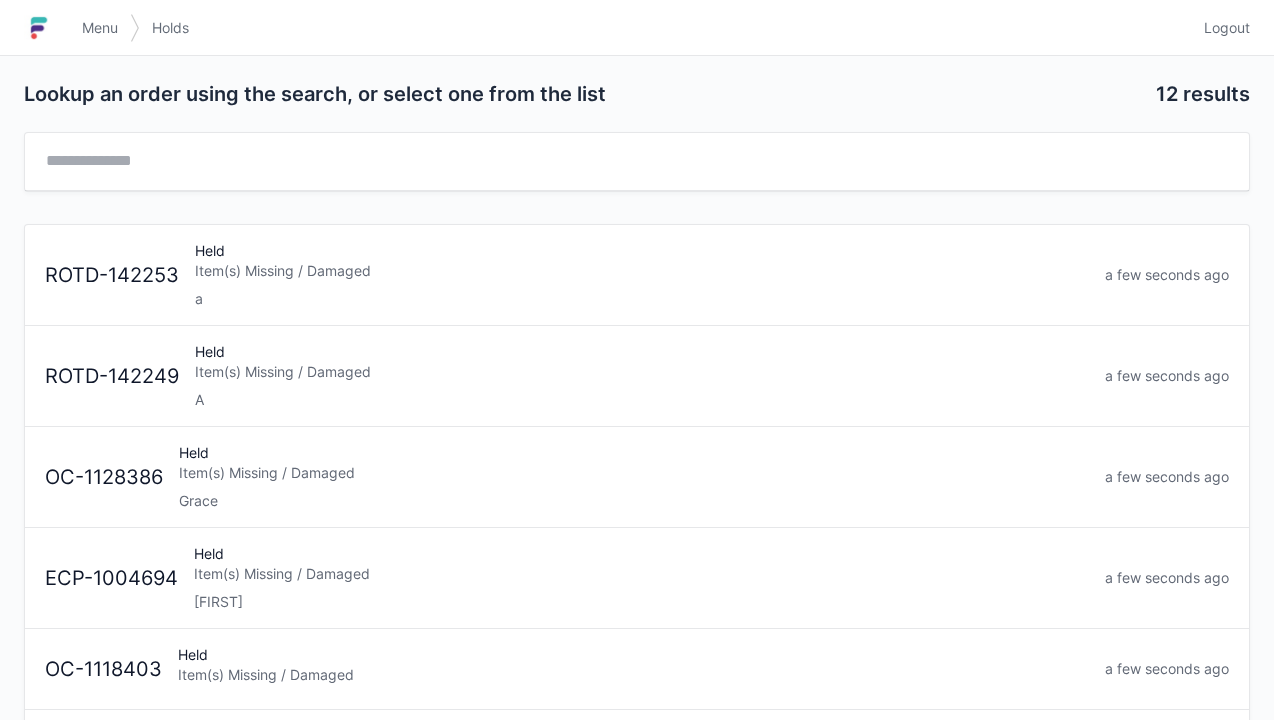click on "Item(s) Missing / Damaged" at bounding box center [642, 271] 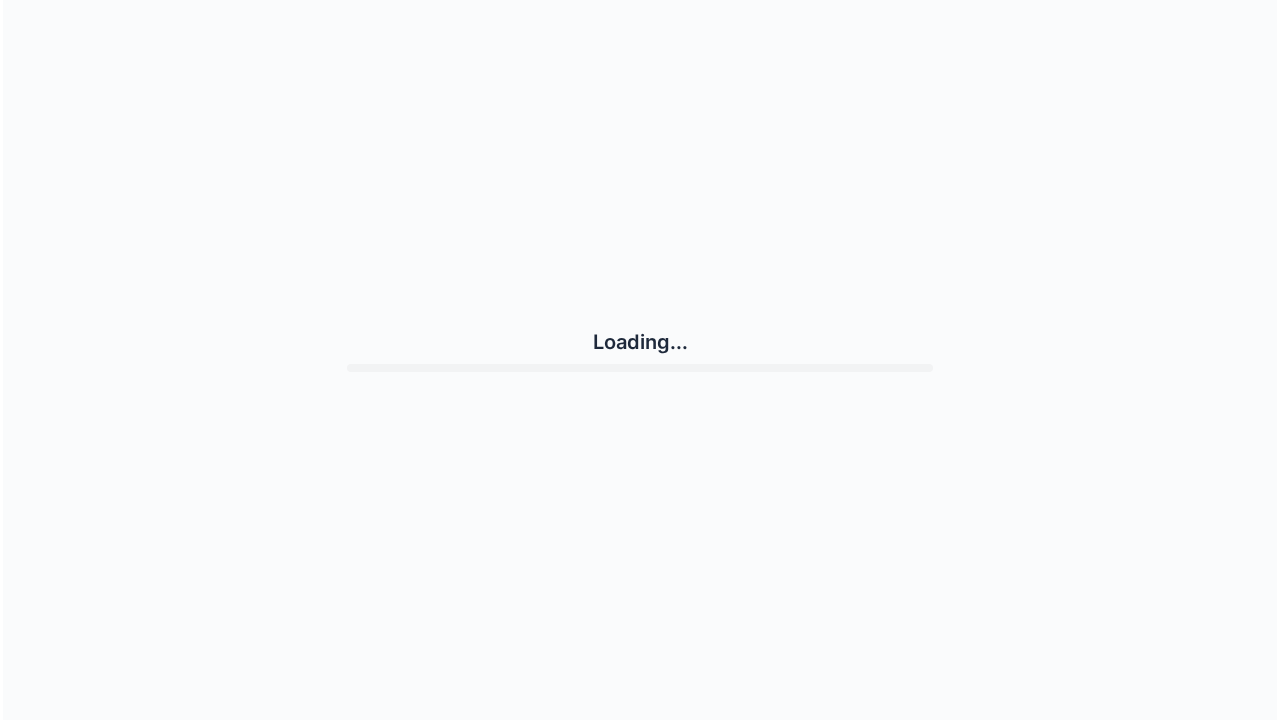 scroll, scrollTop: 0, scrollLeft: 0, axis: both 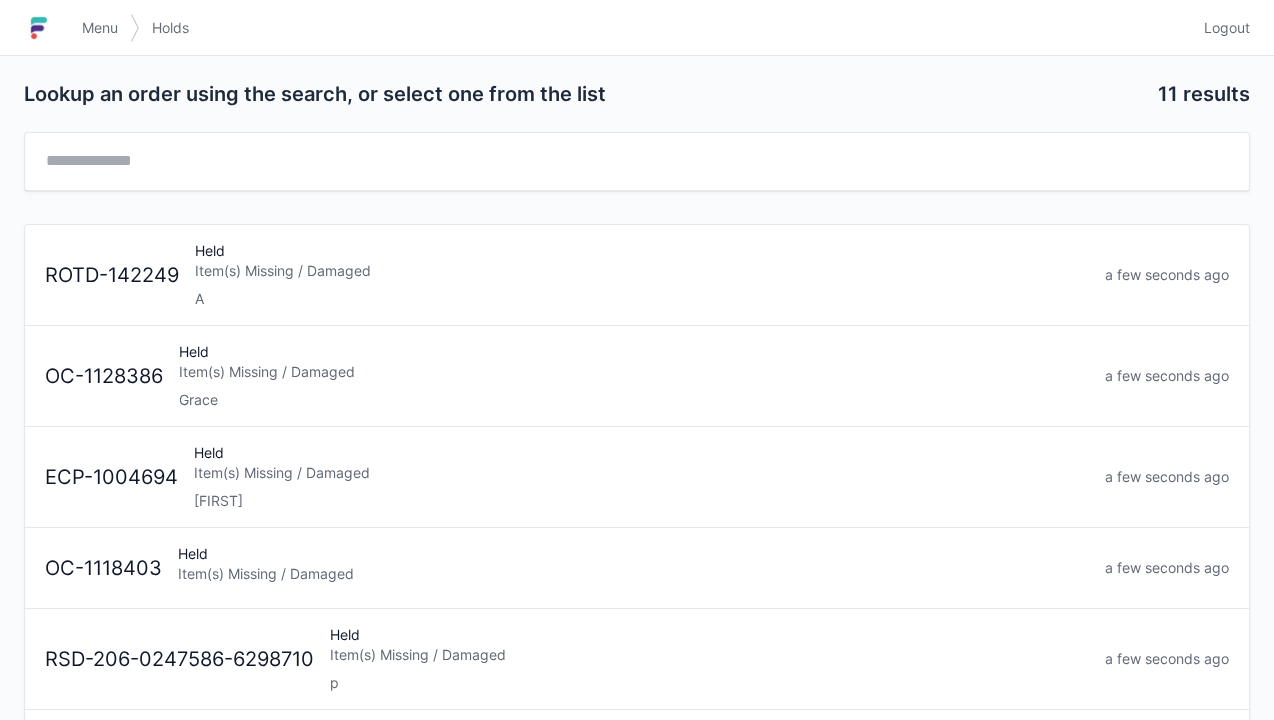 click on "Item(s) Missing / Damaged" at bounding box center (642, 271) 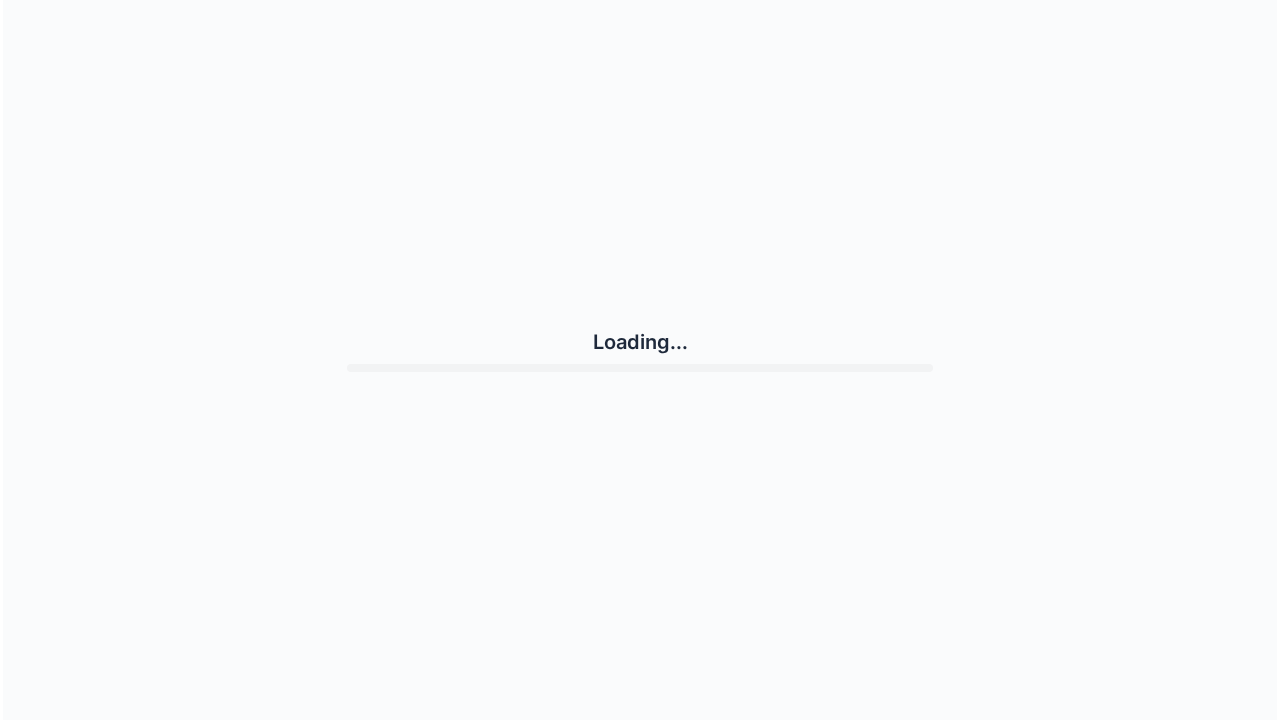 scroll, scrollTop: 0, scrollLeft: 0, axis: both 